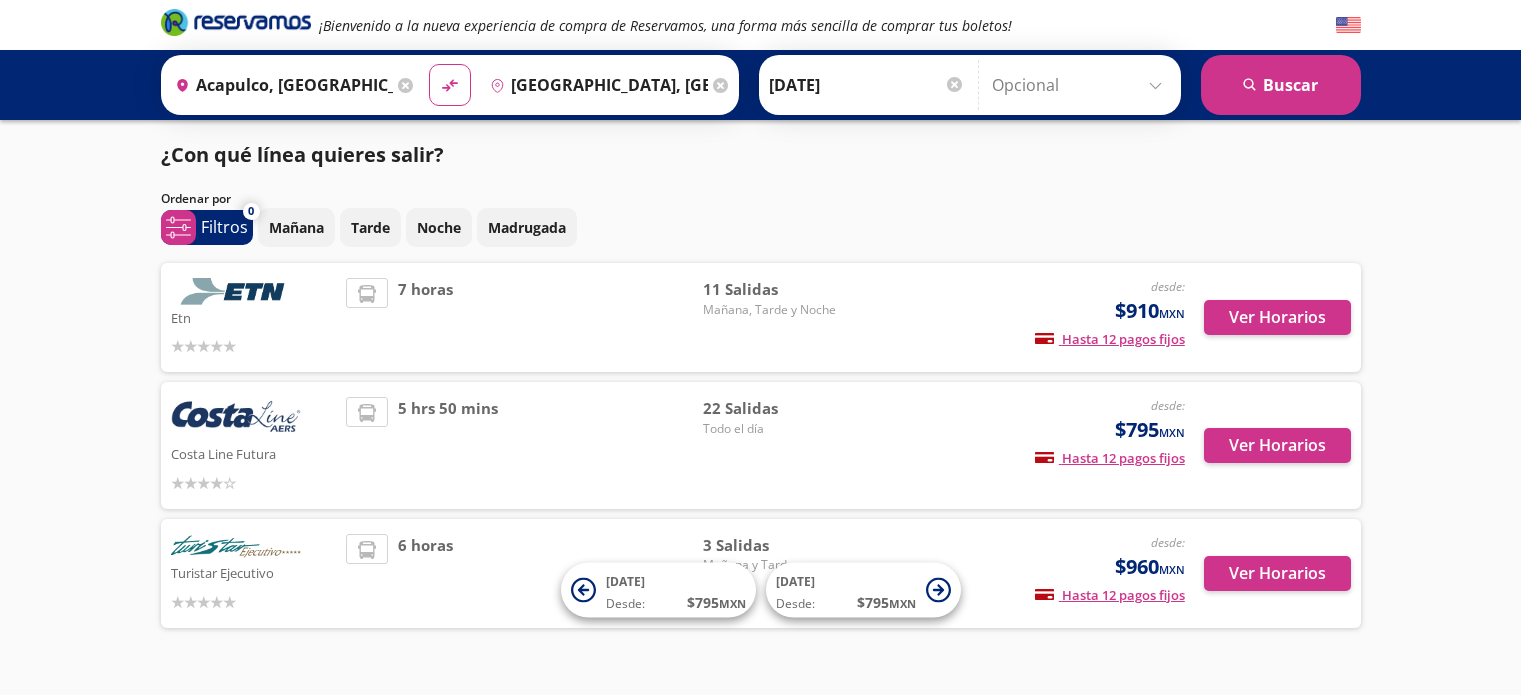 scroll, scrollTop: 0, scrollLeft: 0, axis: both 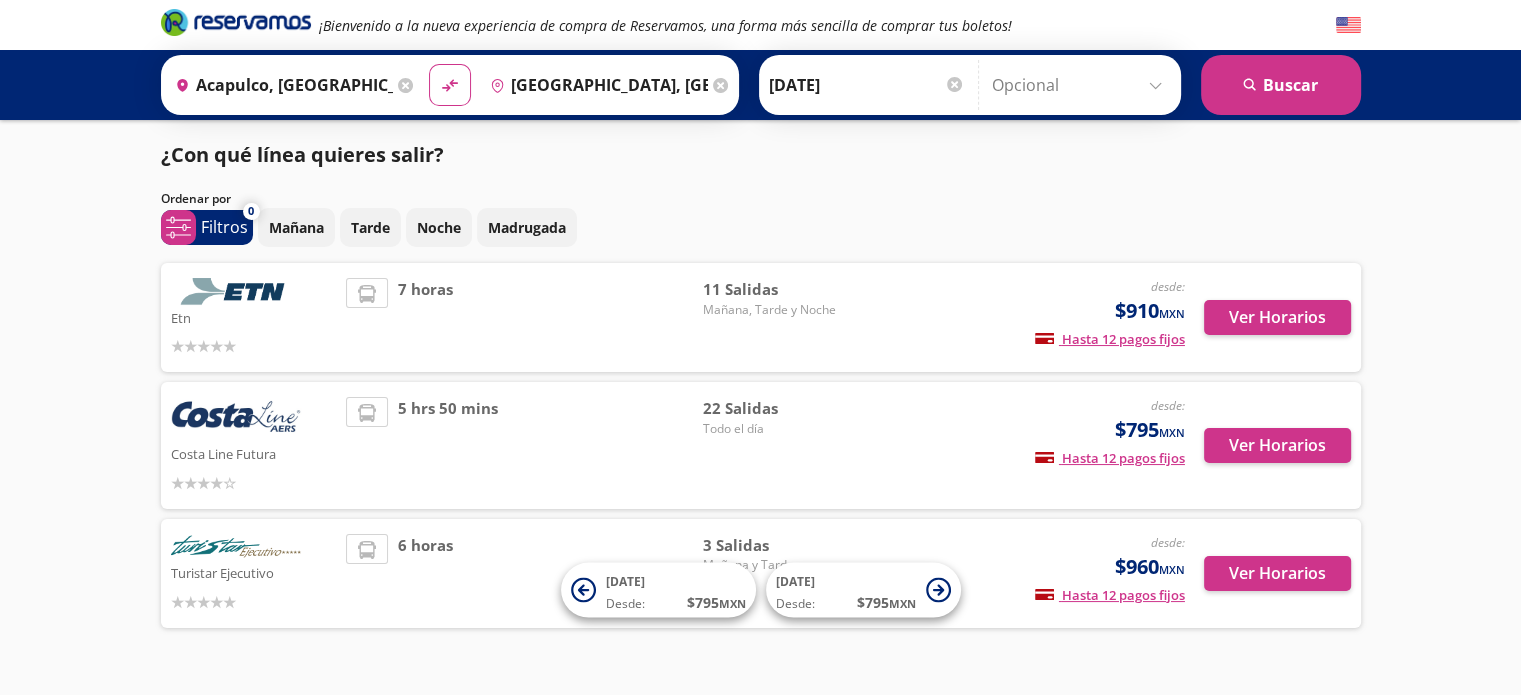 click at bounding box center [236, 419] 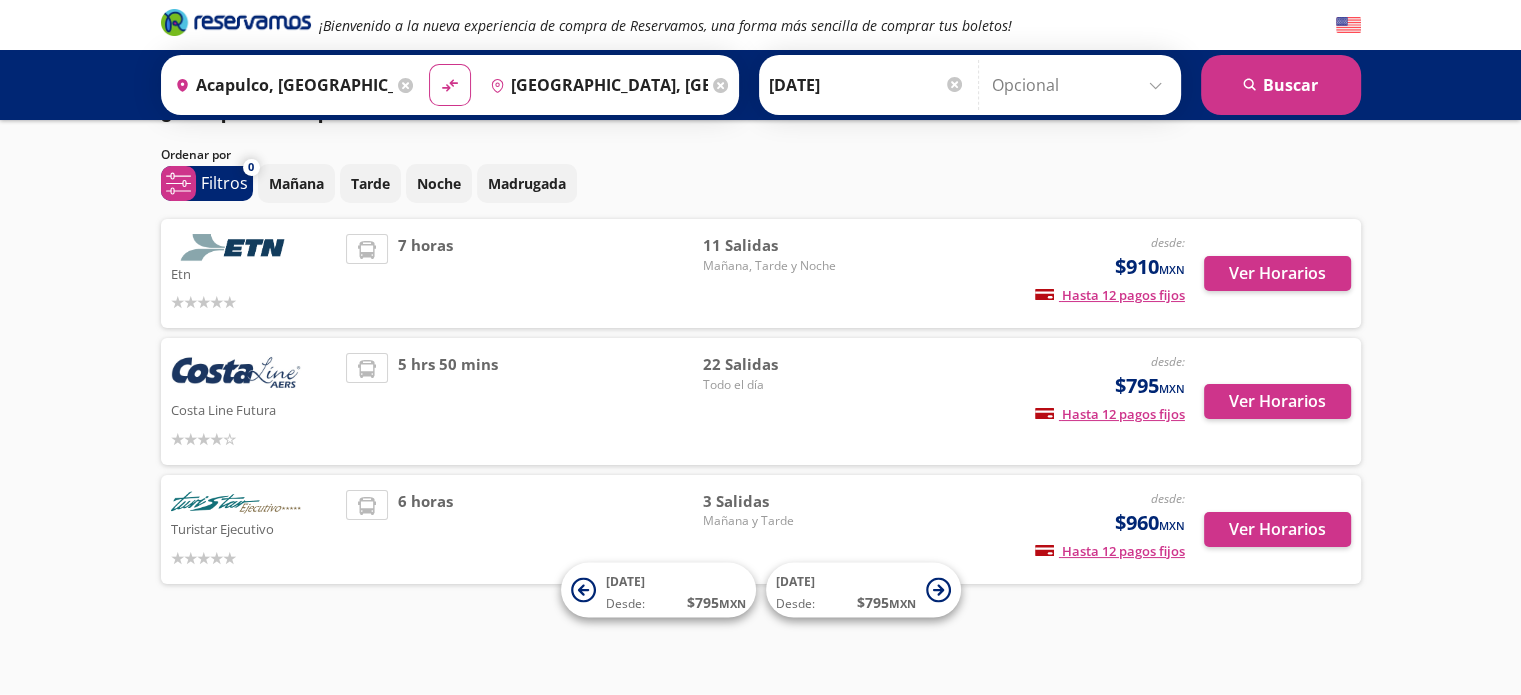 scroll, scrollTop: 46, scrollLeft: 0, axis: vertical 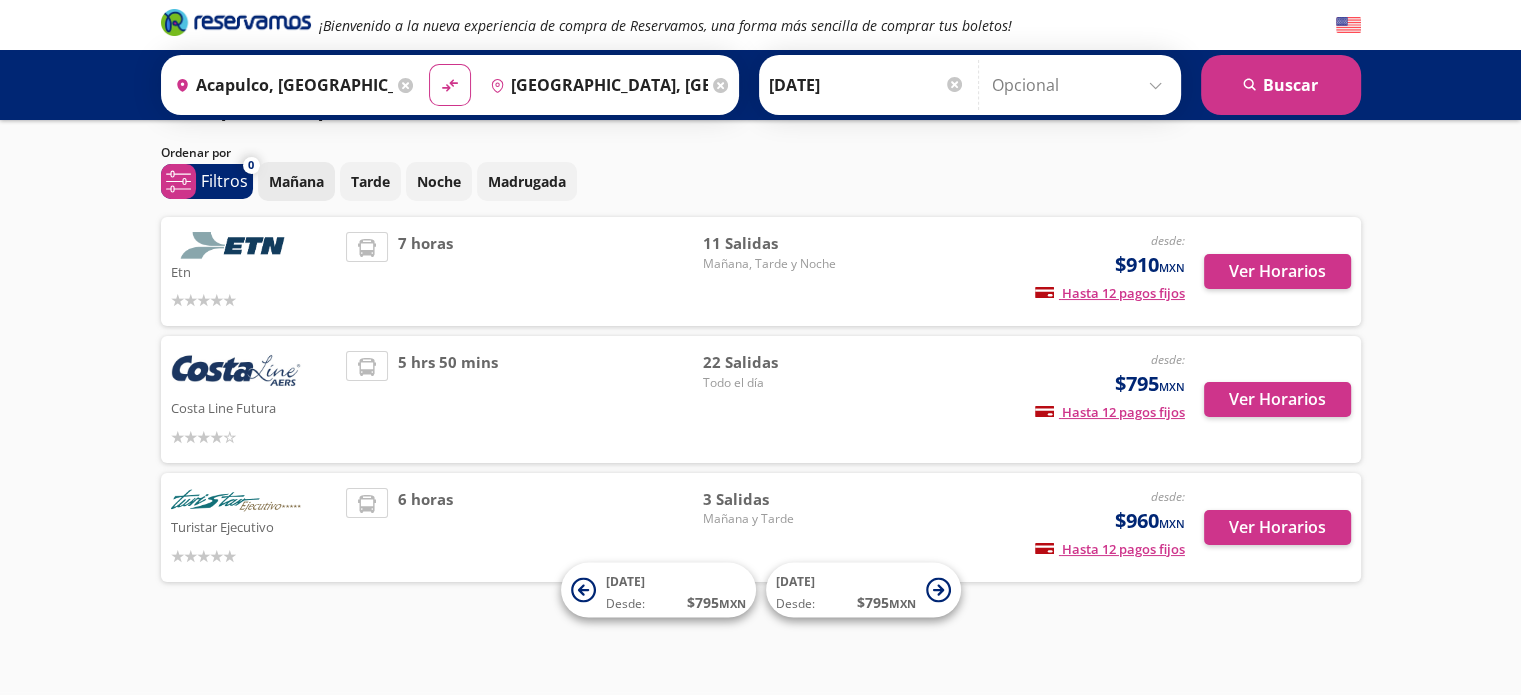 click on "Mañana" at bounding box center [296, 181] 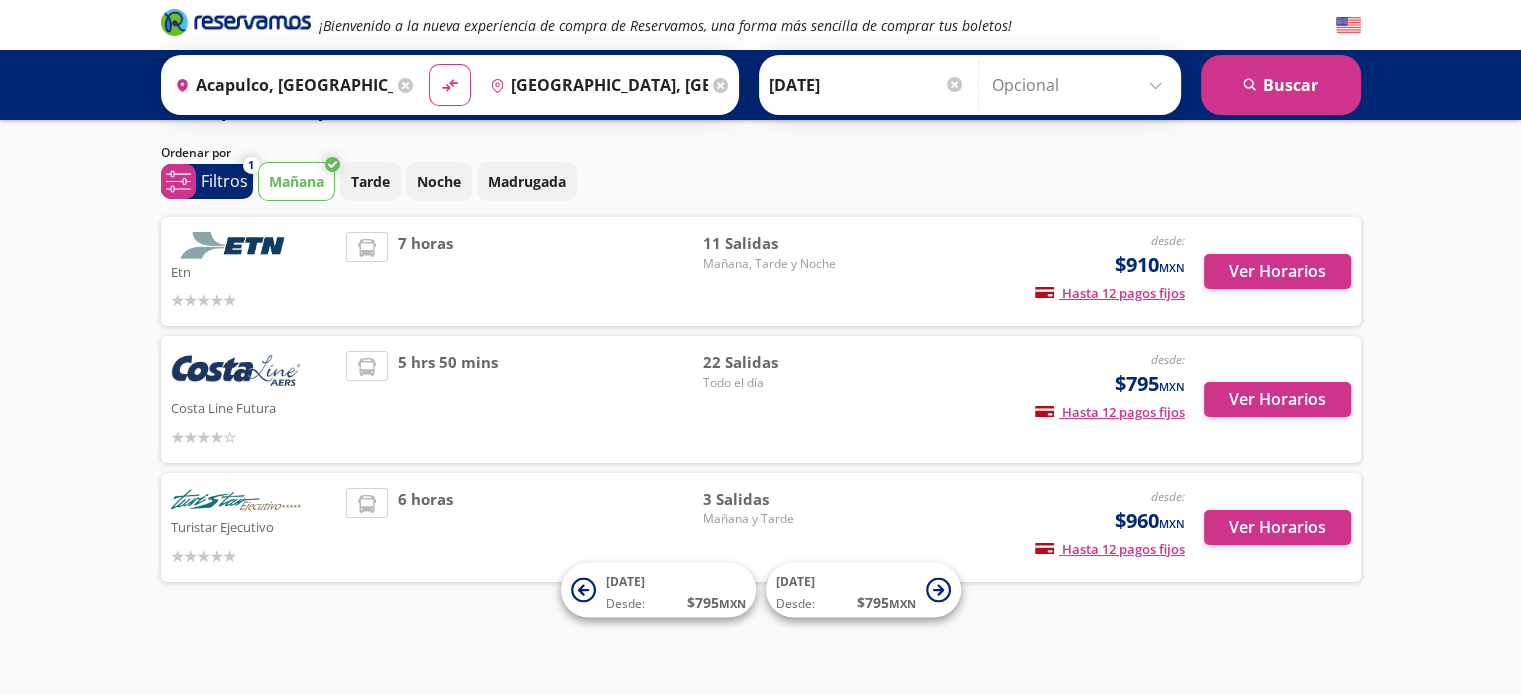 click on "Mañana" at bounding box center [296, 181] 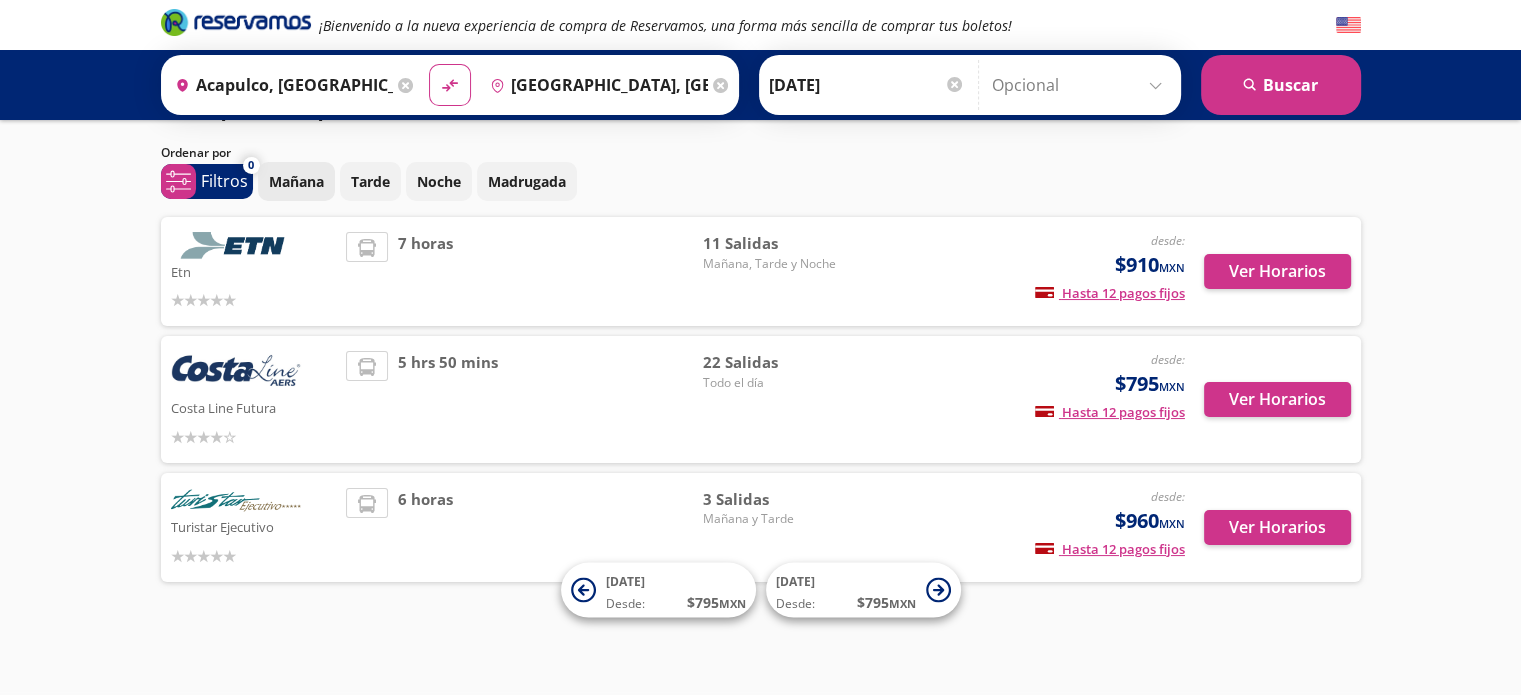 click on "Mañana" at bounding box center [296, 181] 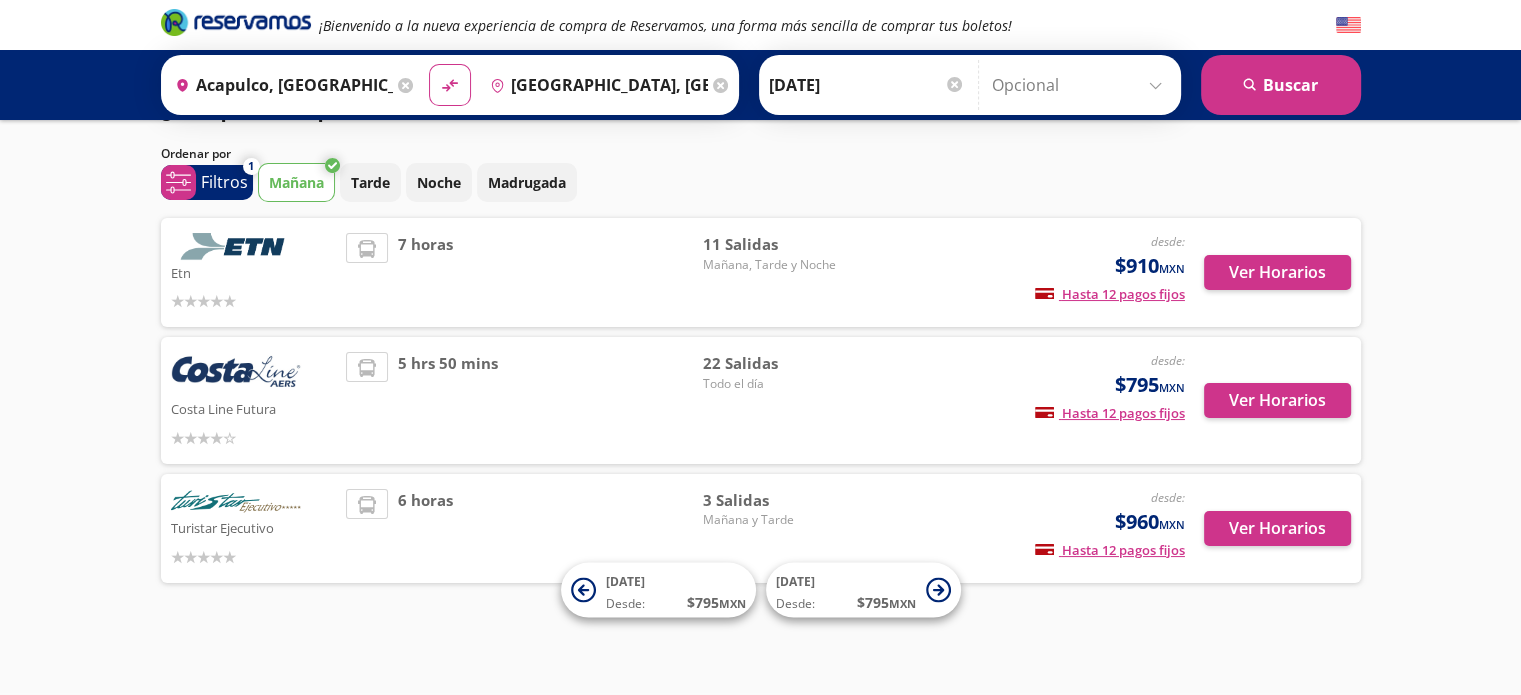 scroll, scrollTop: 46, scrollLeft: 0, axis: vertical 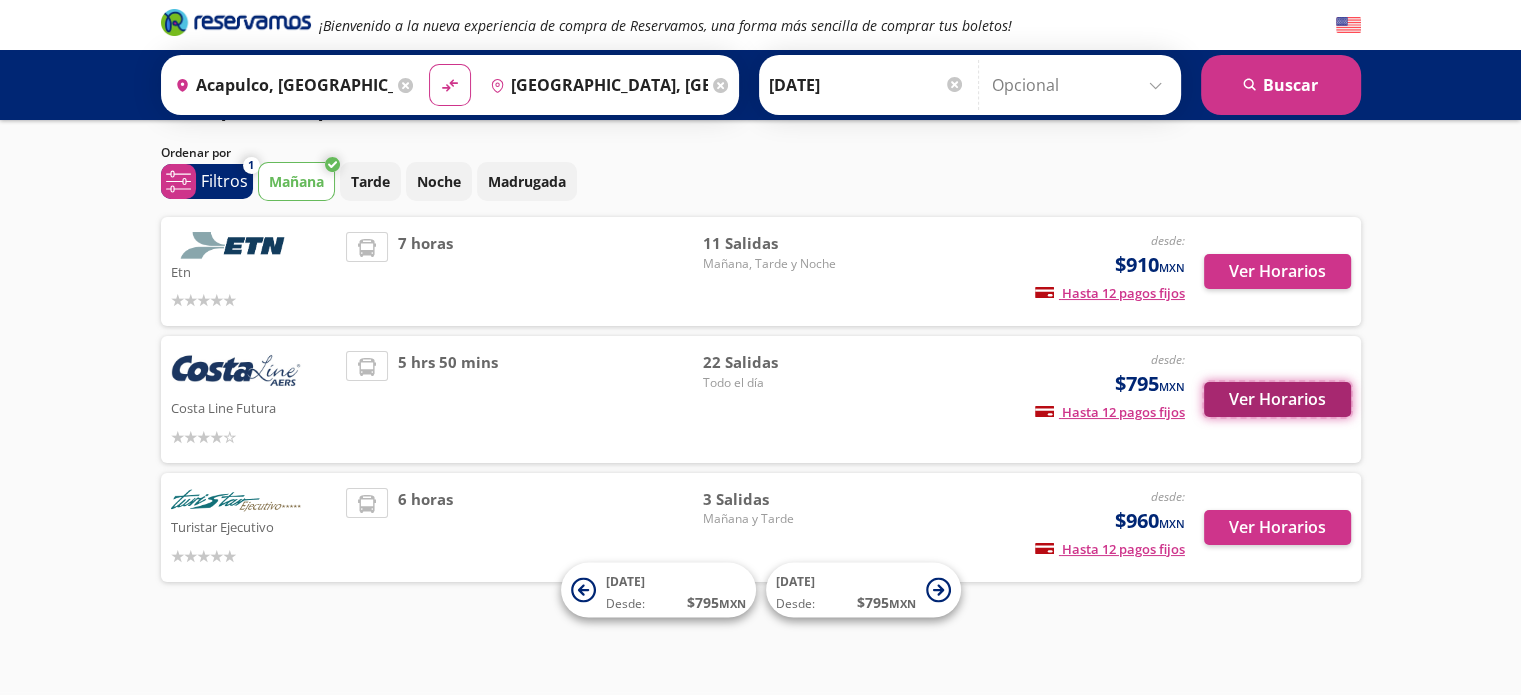 click on "Ver Horarios" at bounding box center (1277, 399) 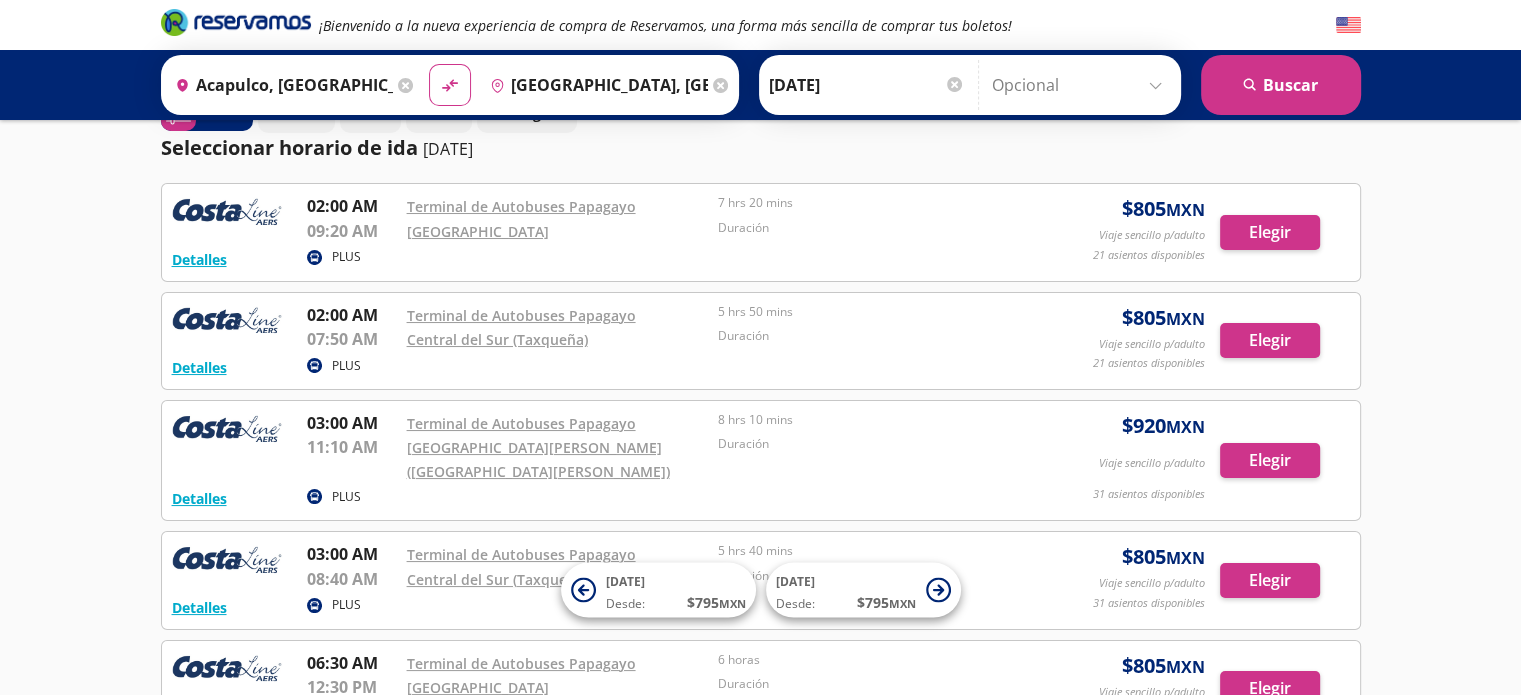 scroll, scrollTop: 0, scrollLeft: 0, axis: both 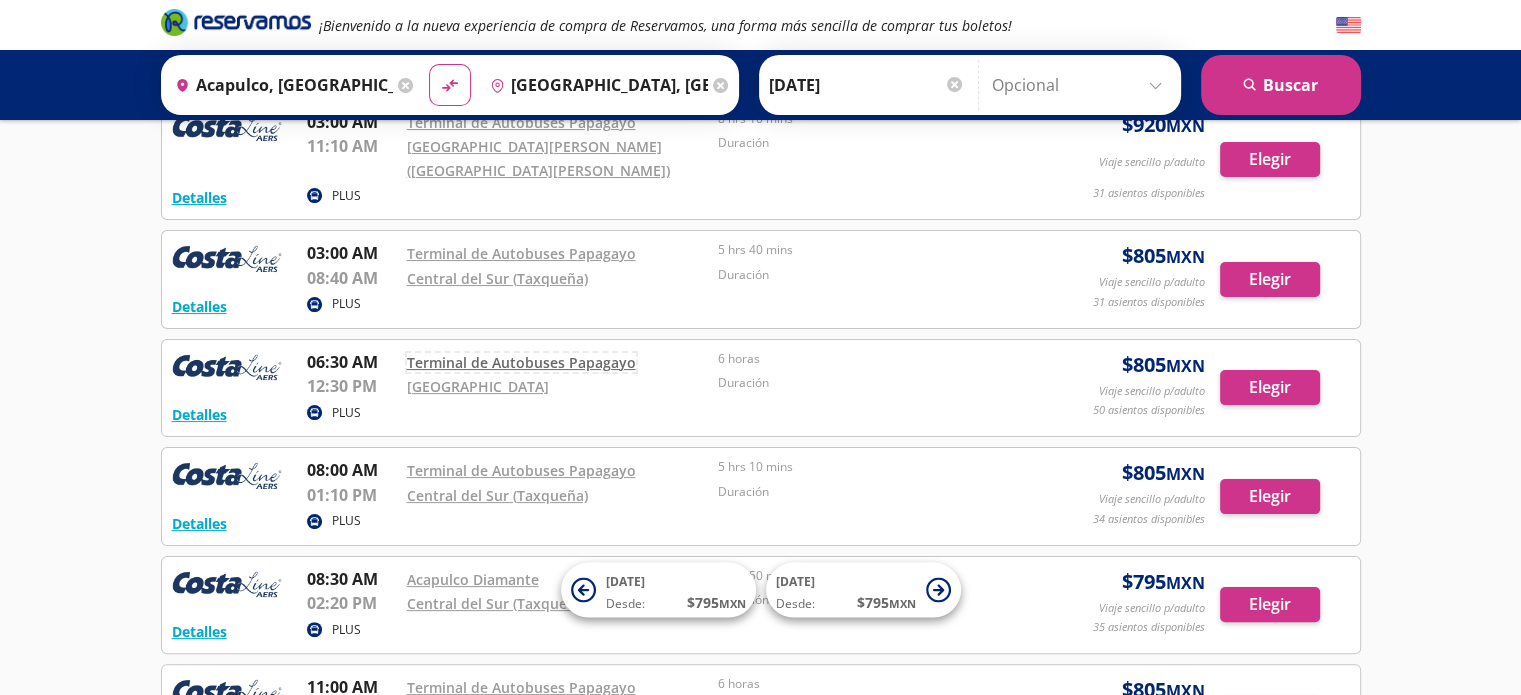 click on "Terminal de Autobuses Papagayo" at bounding box center [521, 362] 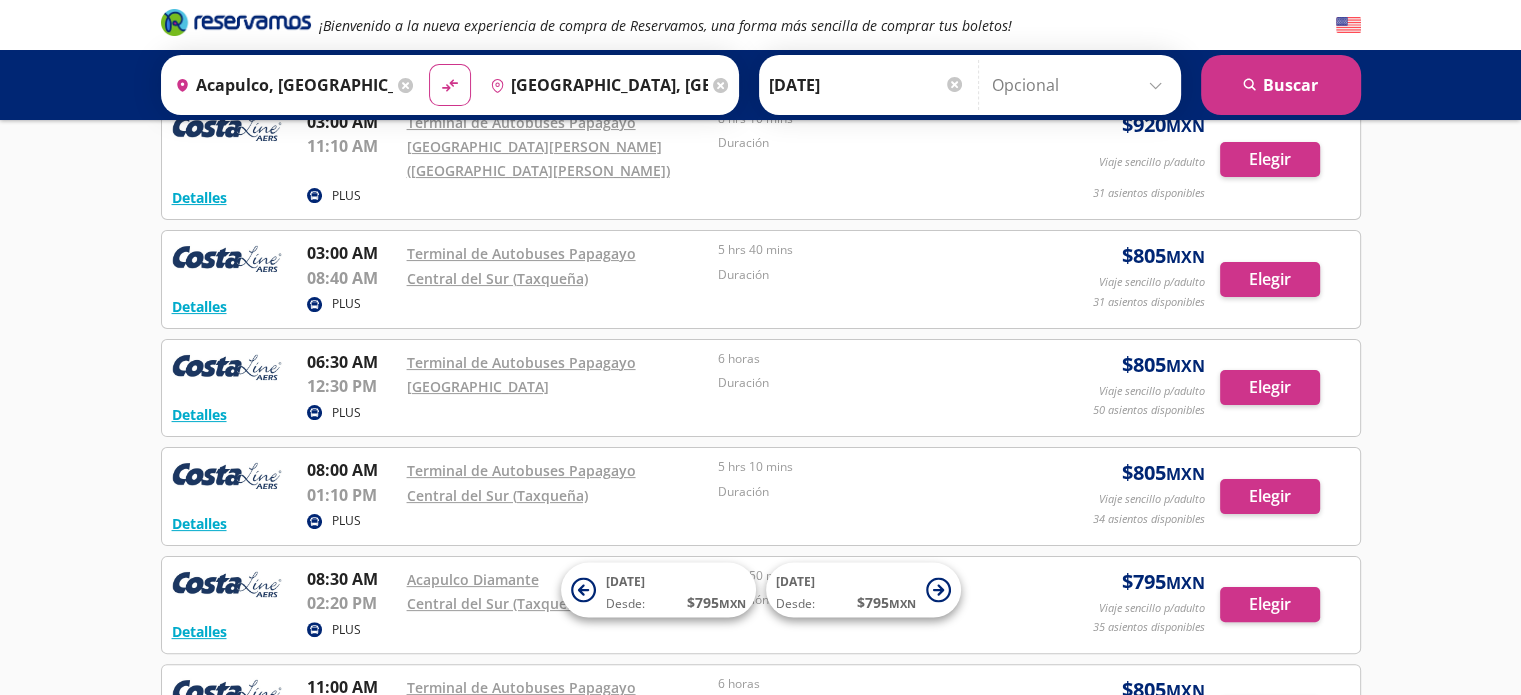 click on "12:30 PM" at bounding box center [352, 386] 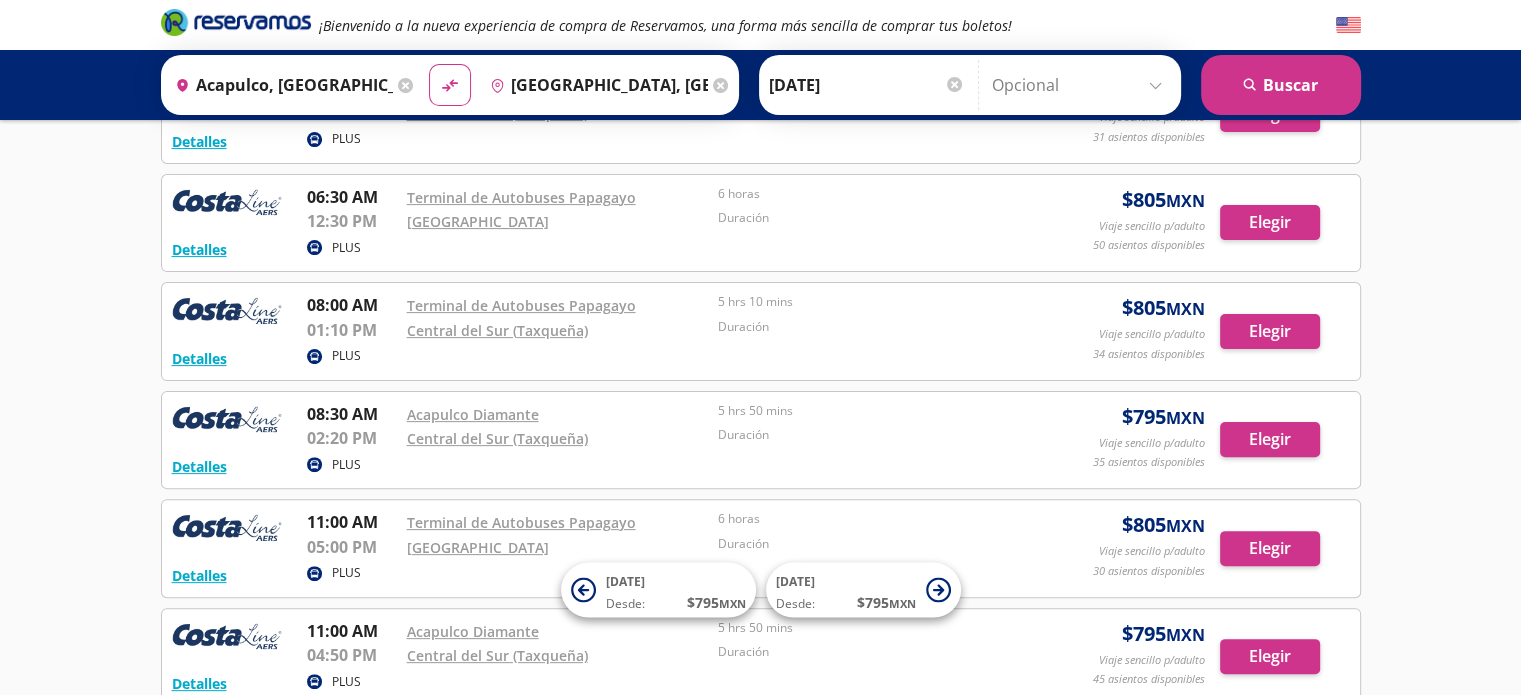 scroll, scrollTop: 524, scrollLeft: 0, axis: vertical 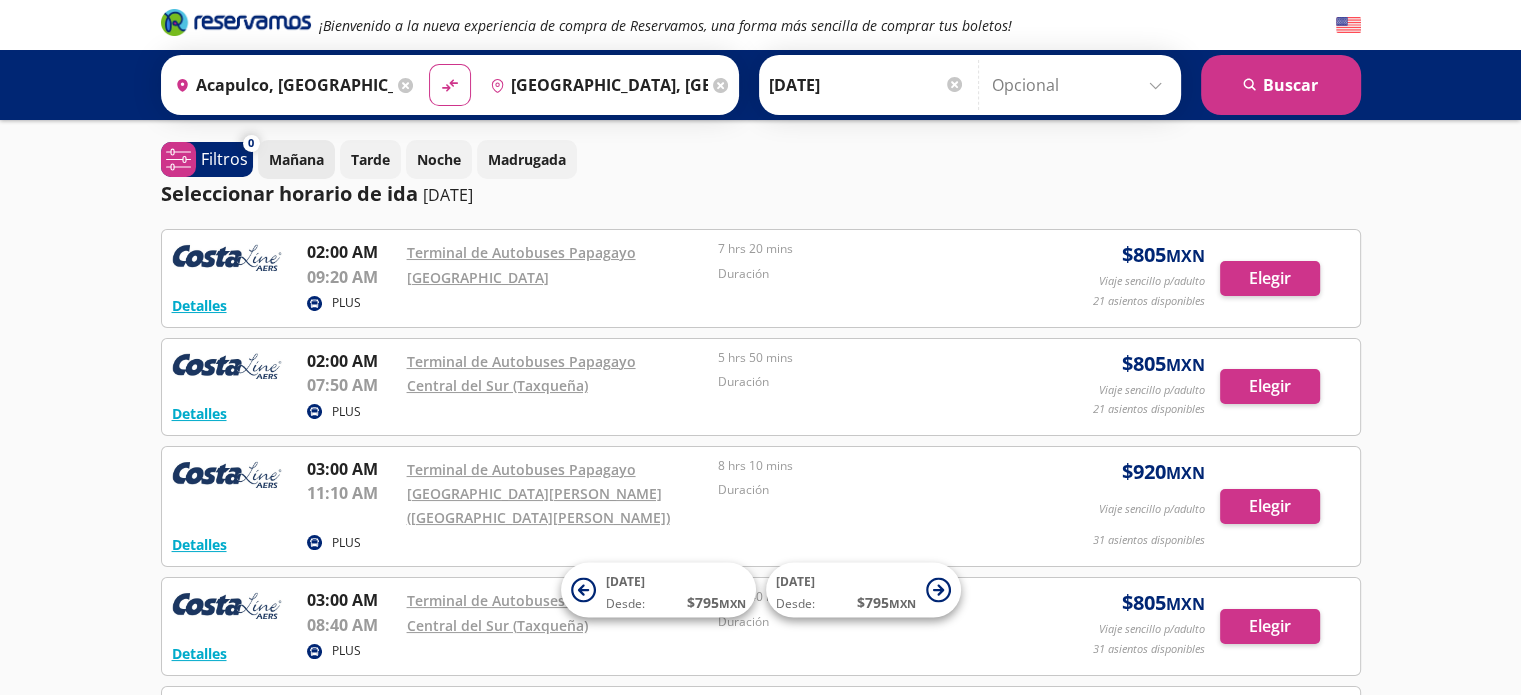 click on "Mañana" at bounding box center [296, 159] 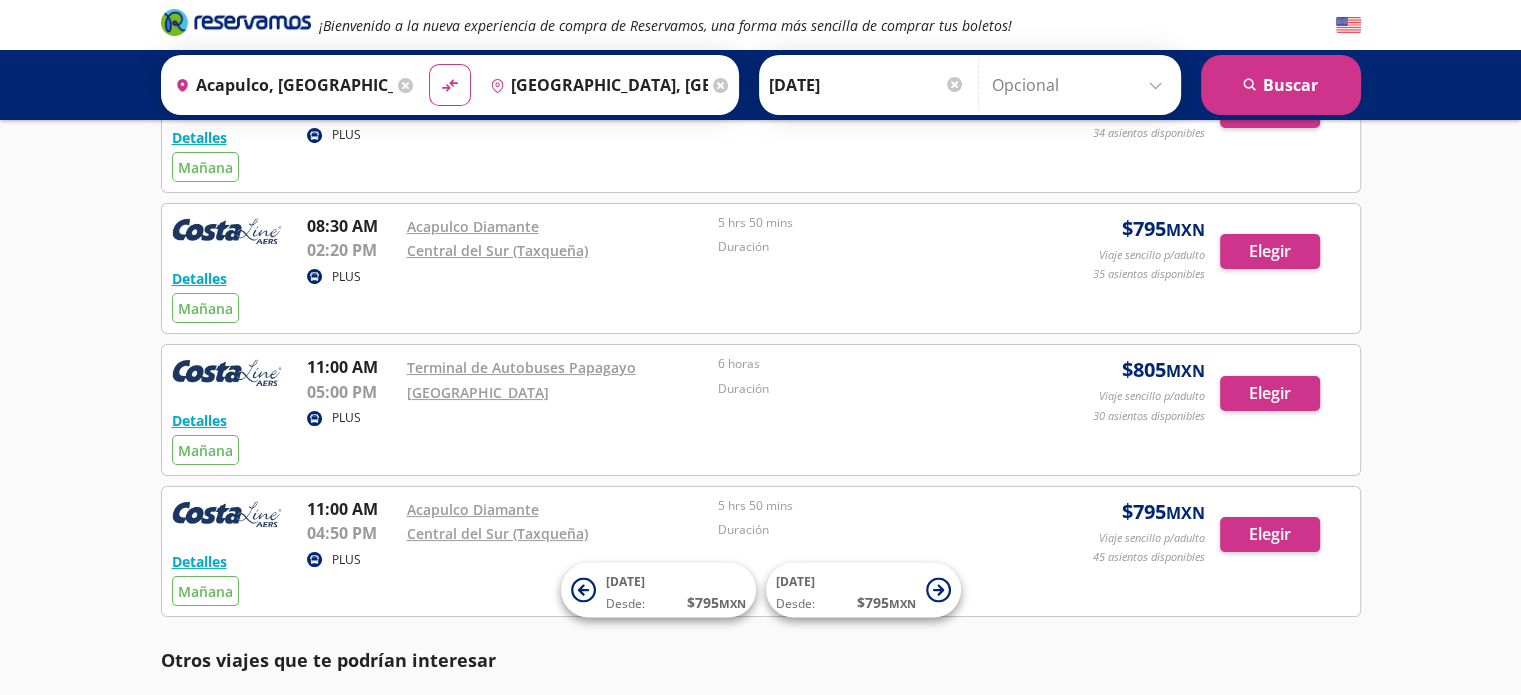scroll, scrollTop: 0, scrollLeft: 0, axis: both 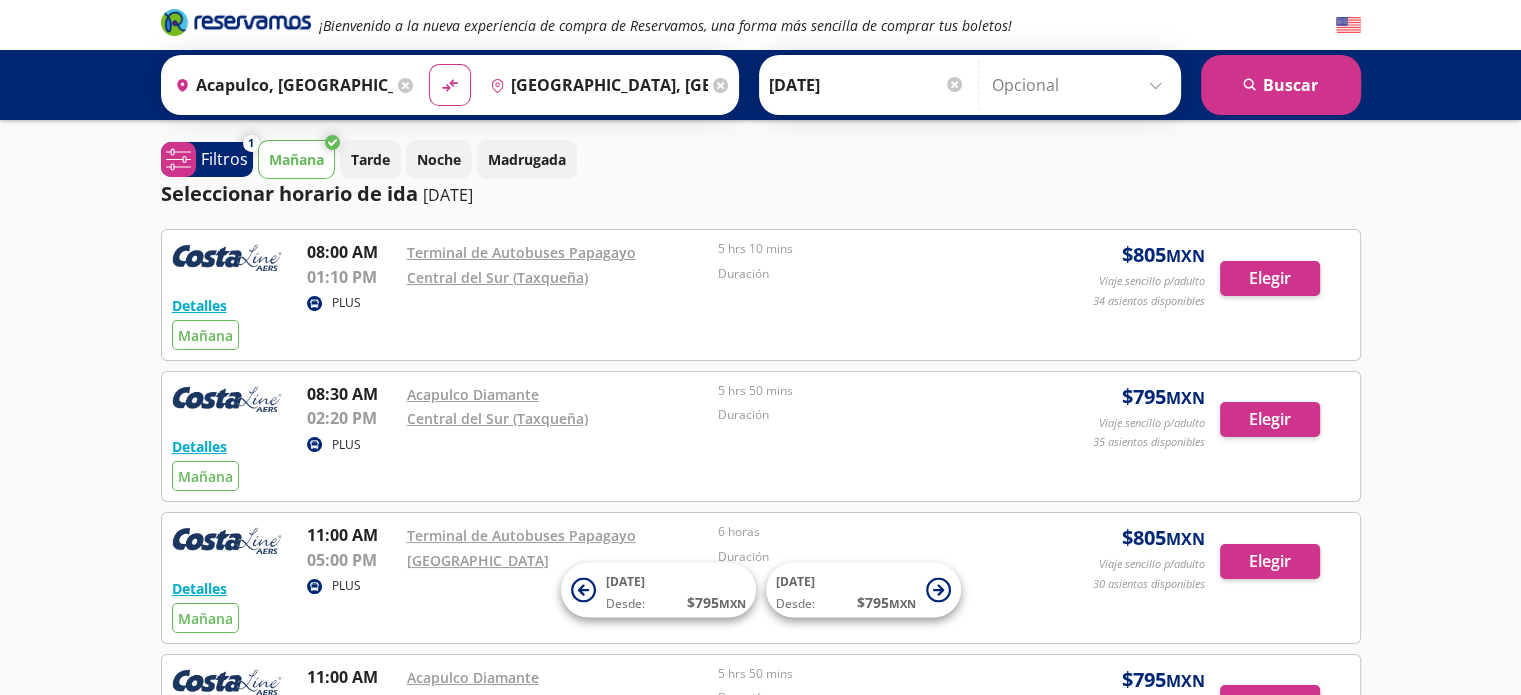 click on "Mañana" at bounding box center [296, 159] 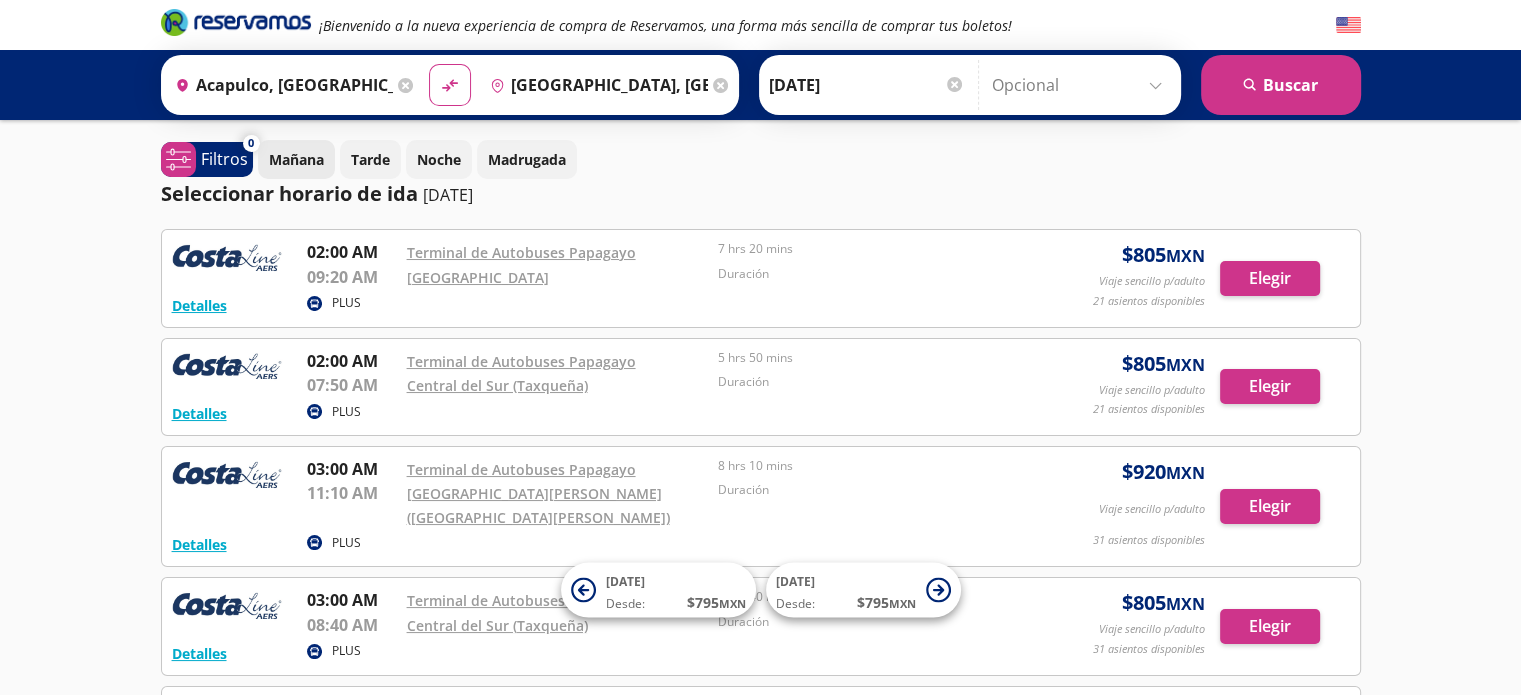 click on "Mañana" at bounding box center [296, 159] 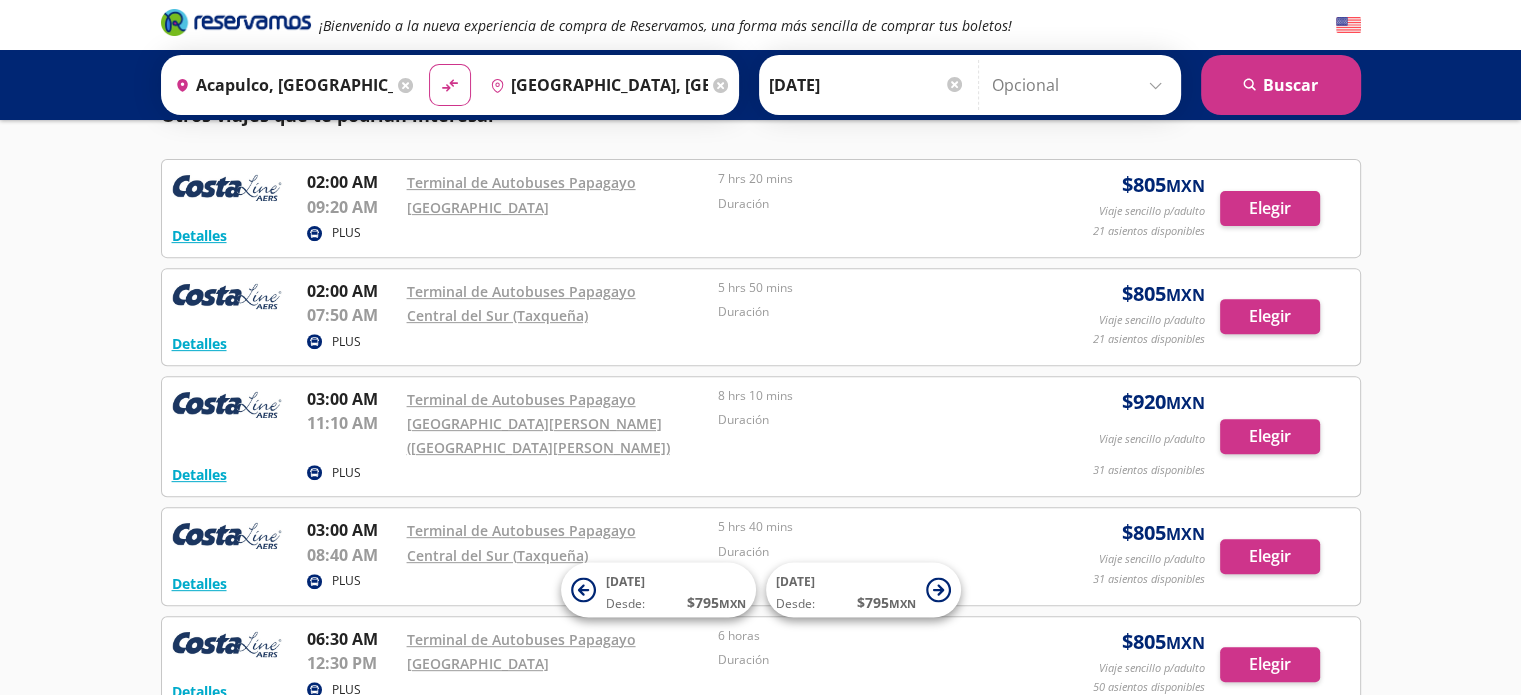 scroll, scrollTop: 695, scrollLeft: 0, axis: vertical 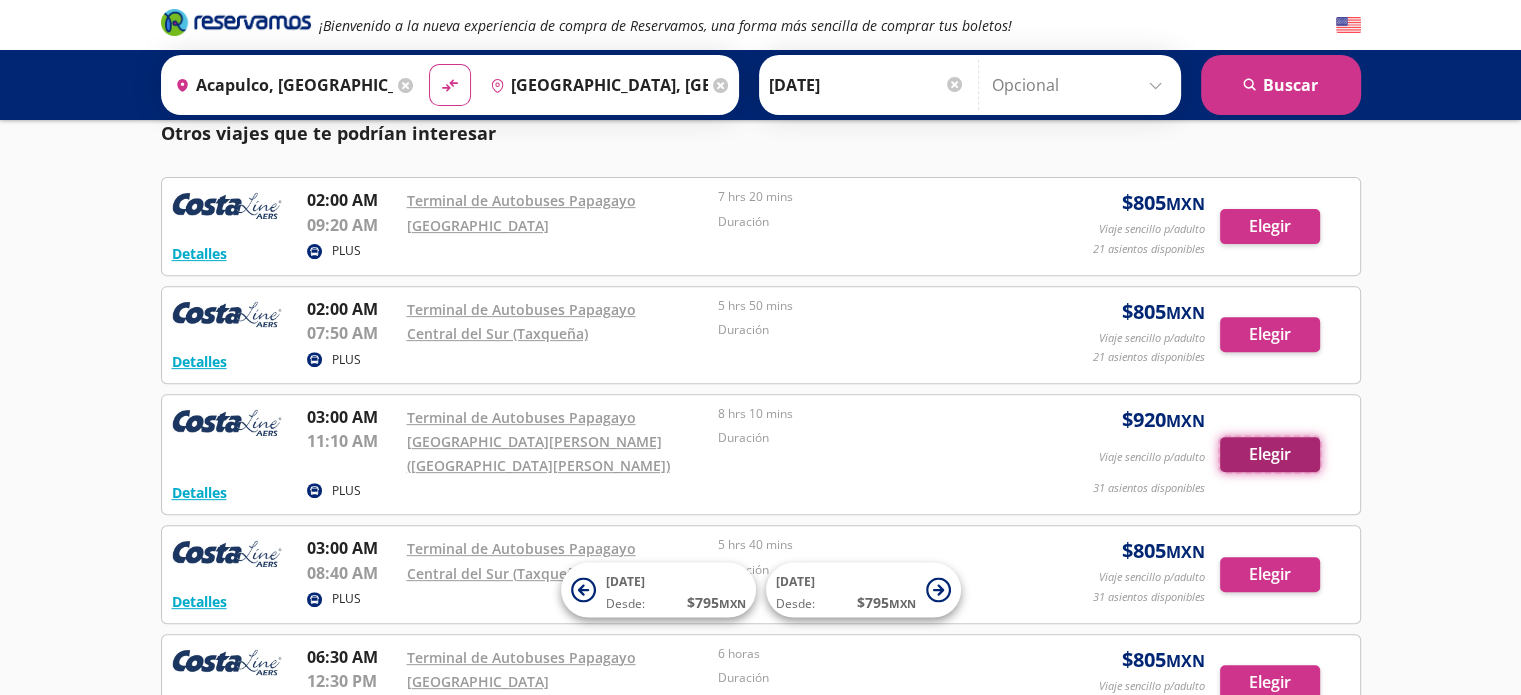 click on "Elegir" at bounding box center [1270, 454] 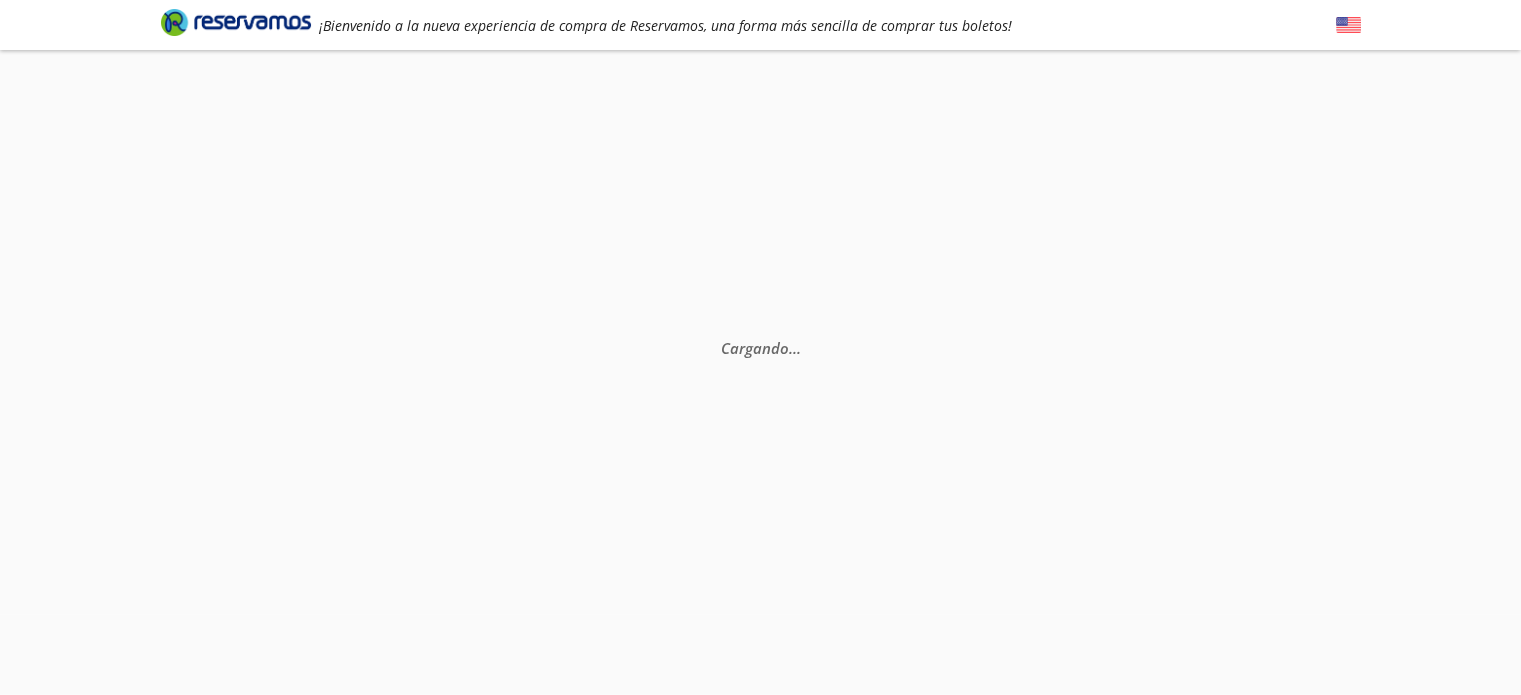 scroll, scrollTop: 0, scrollLeft: 0, axis: both 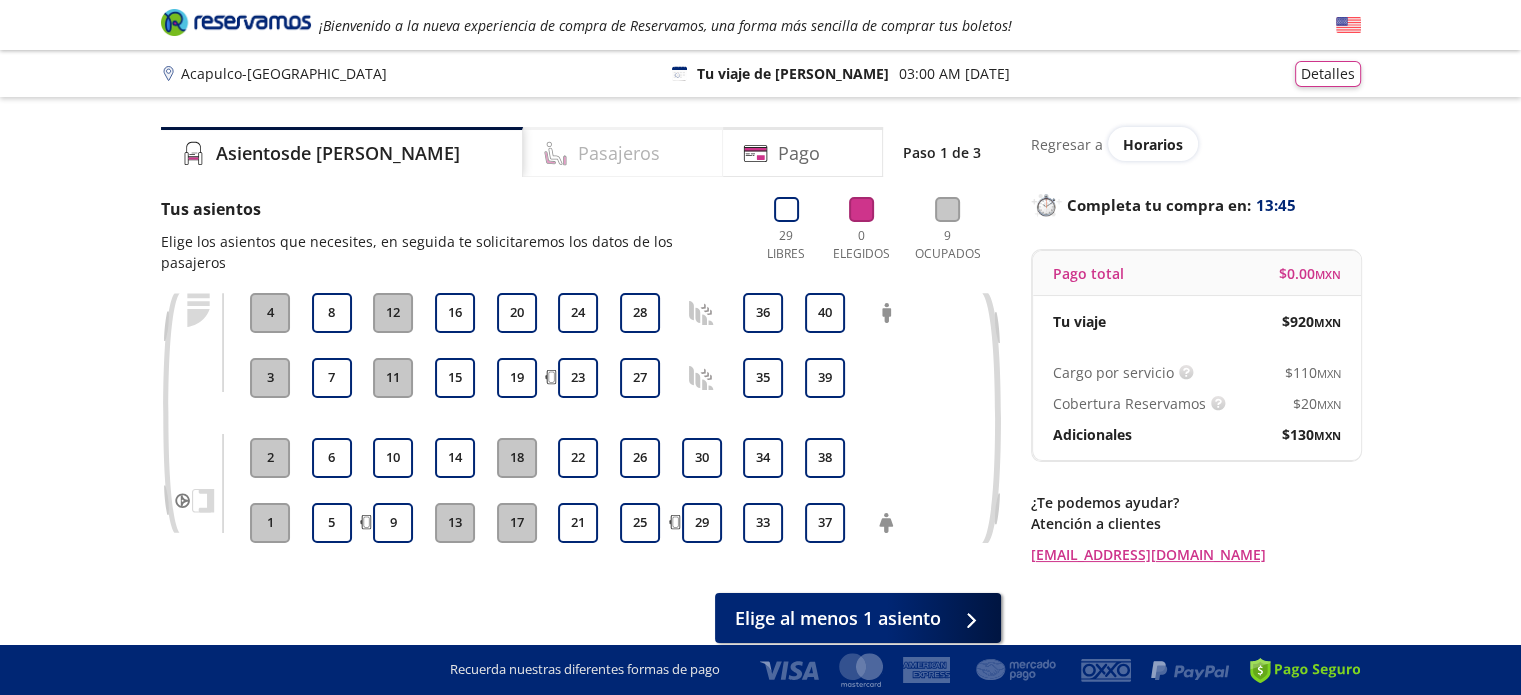 click on "Pasajeros" at bounding box center [619, 153] 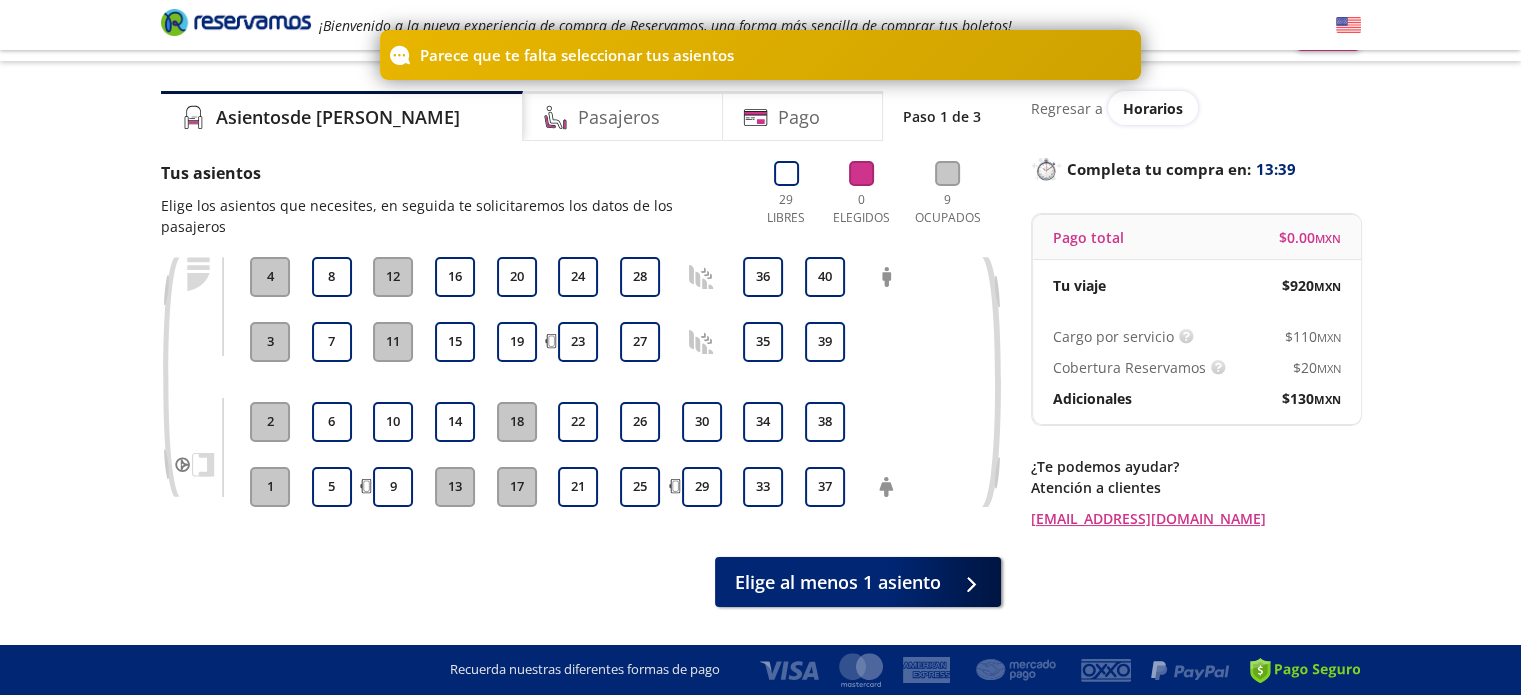 scroll, scrollTop: 0, scrollLeft: 0, axis: both 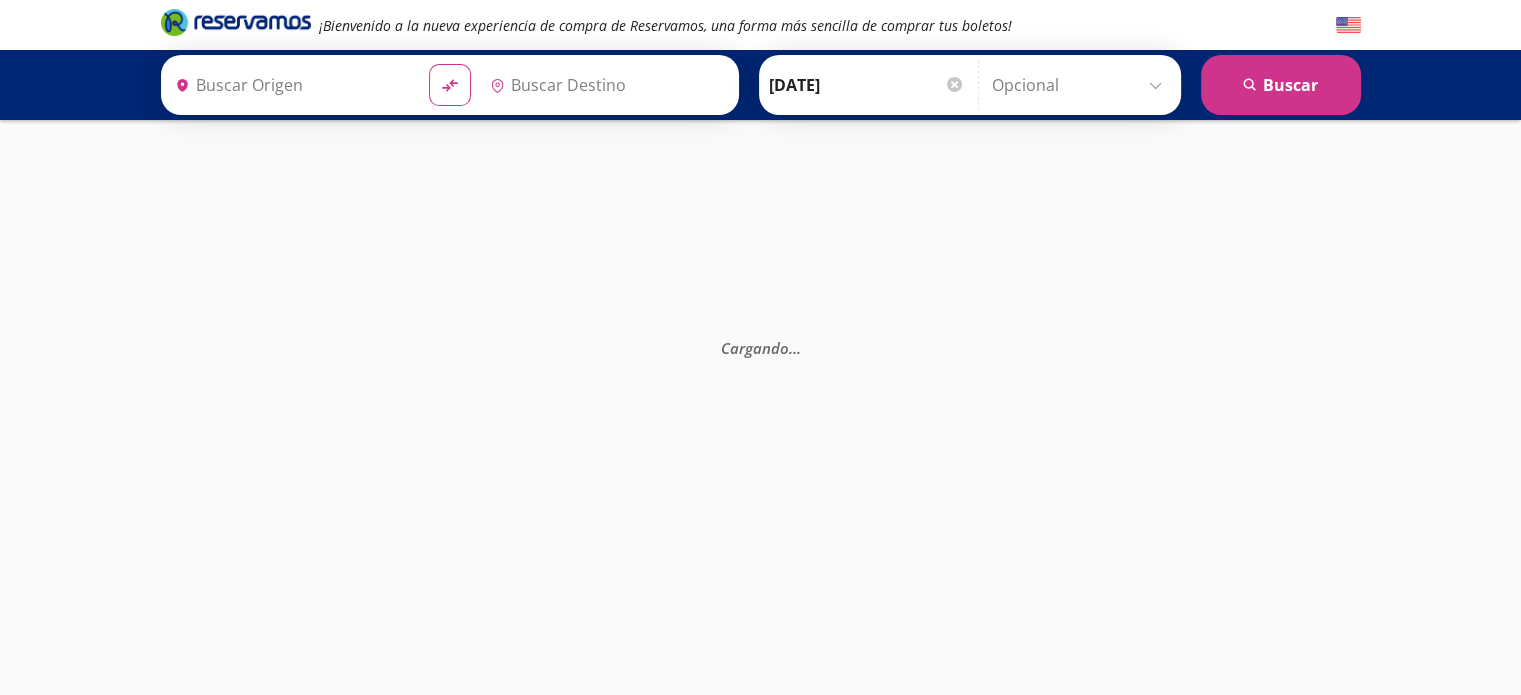 type on "Acapulco, [GEOGRAPHIC_DATA]" 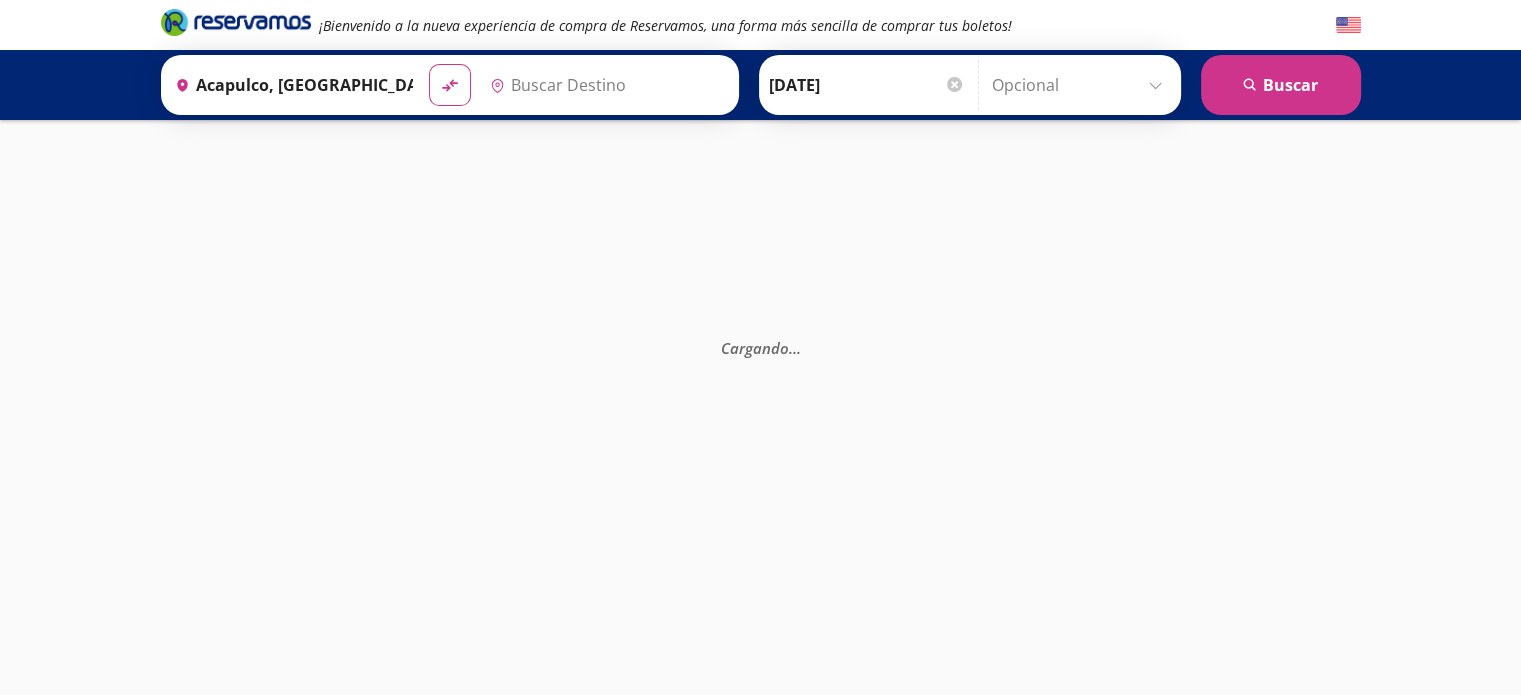 type on "[GEOGRAPHIC_DATA], [GEOGRAPHIC_DATA]" 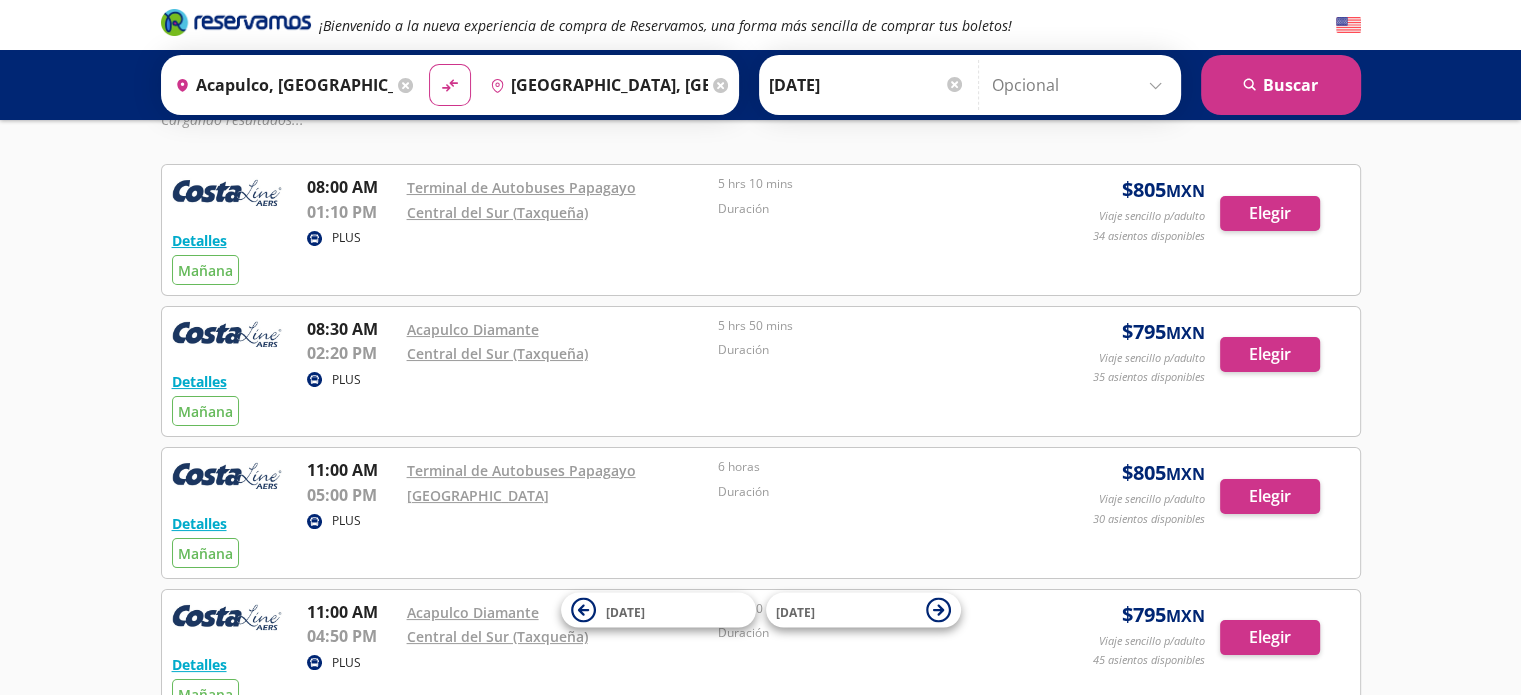 scroll, scrollTop: 144, scrollLeft: 0, axis: vertical 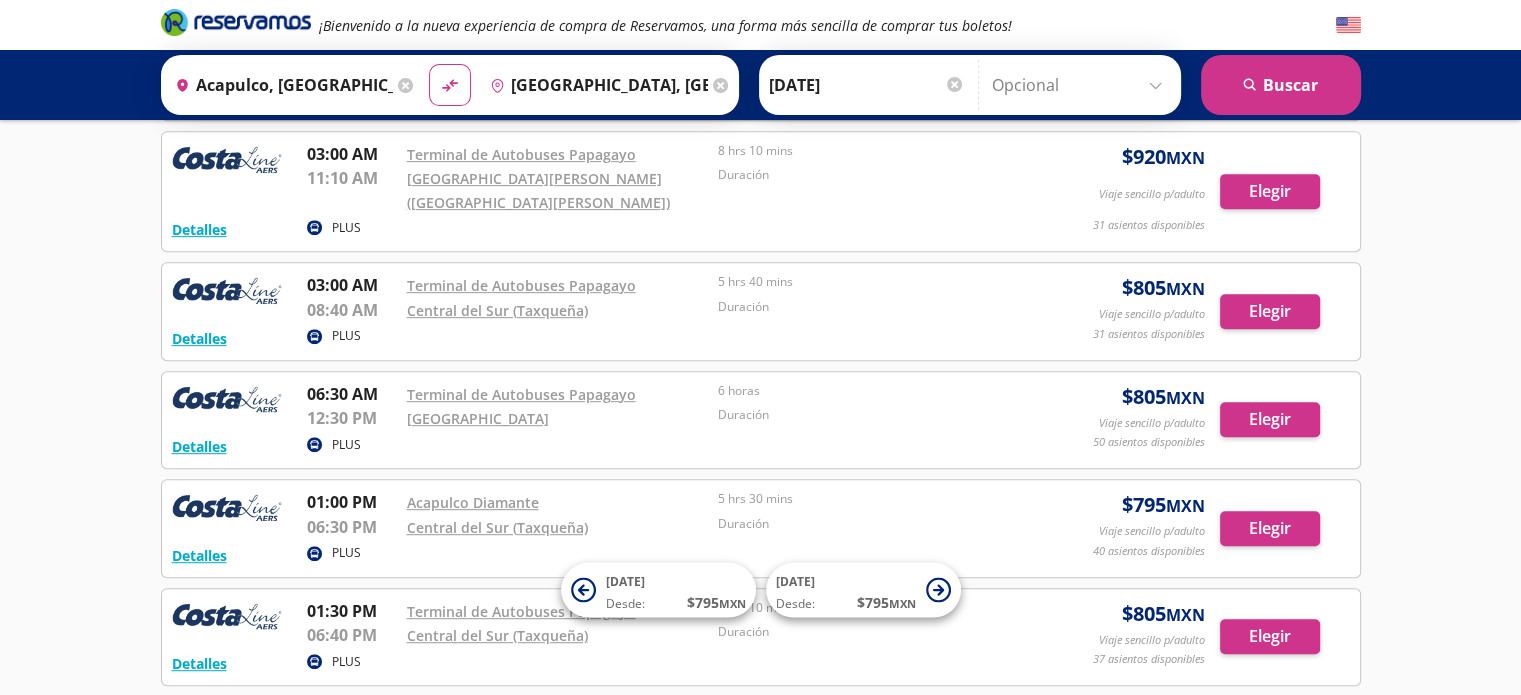click on "Viaje sencillo p/adulto" at bounding box center (1152, 423) 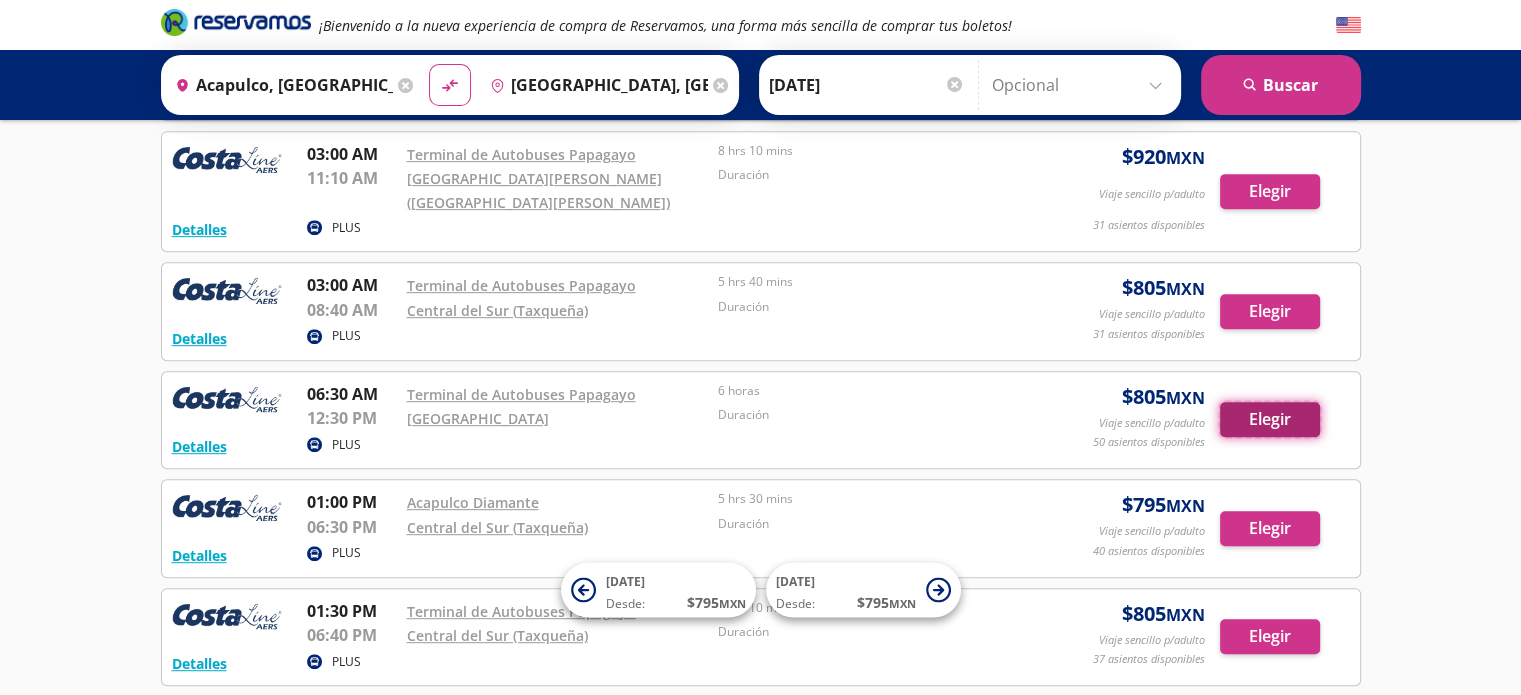 click on "Elegir" at bounding box center [1270, 419] 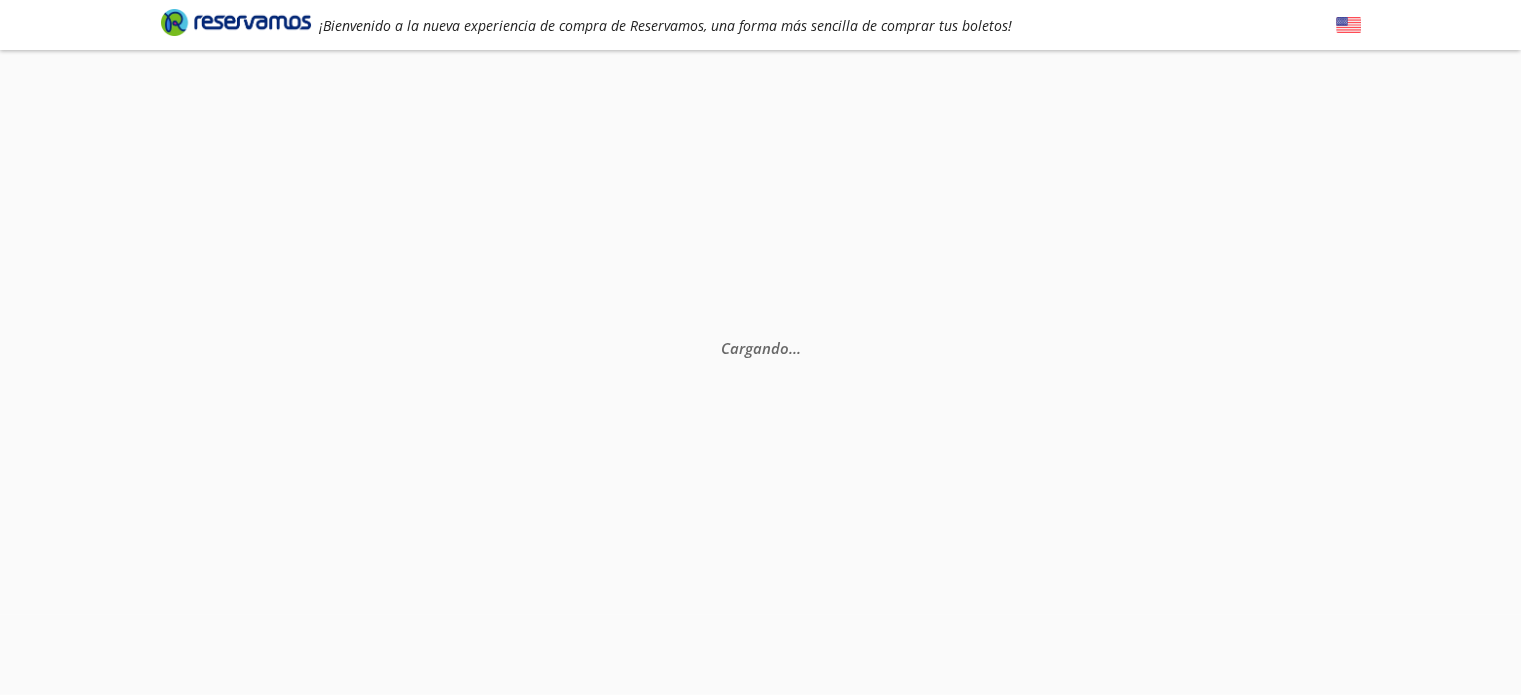 scroll, scrollTop: 0, scrollLeft: 0, axis: both 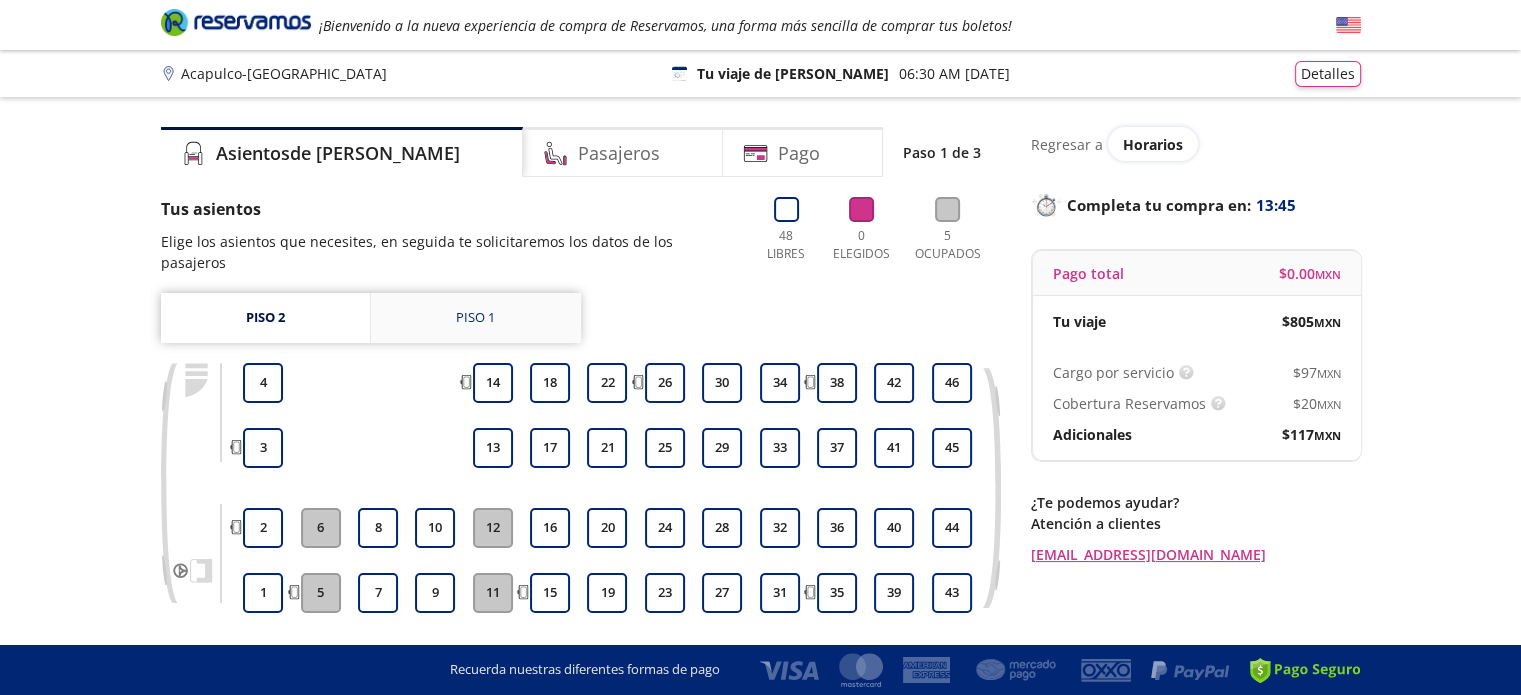 click on "Piso 1" at bounding box center (475, 318) 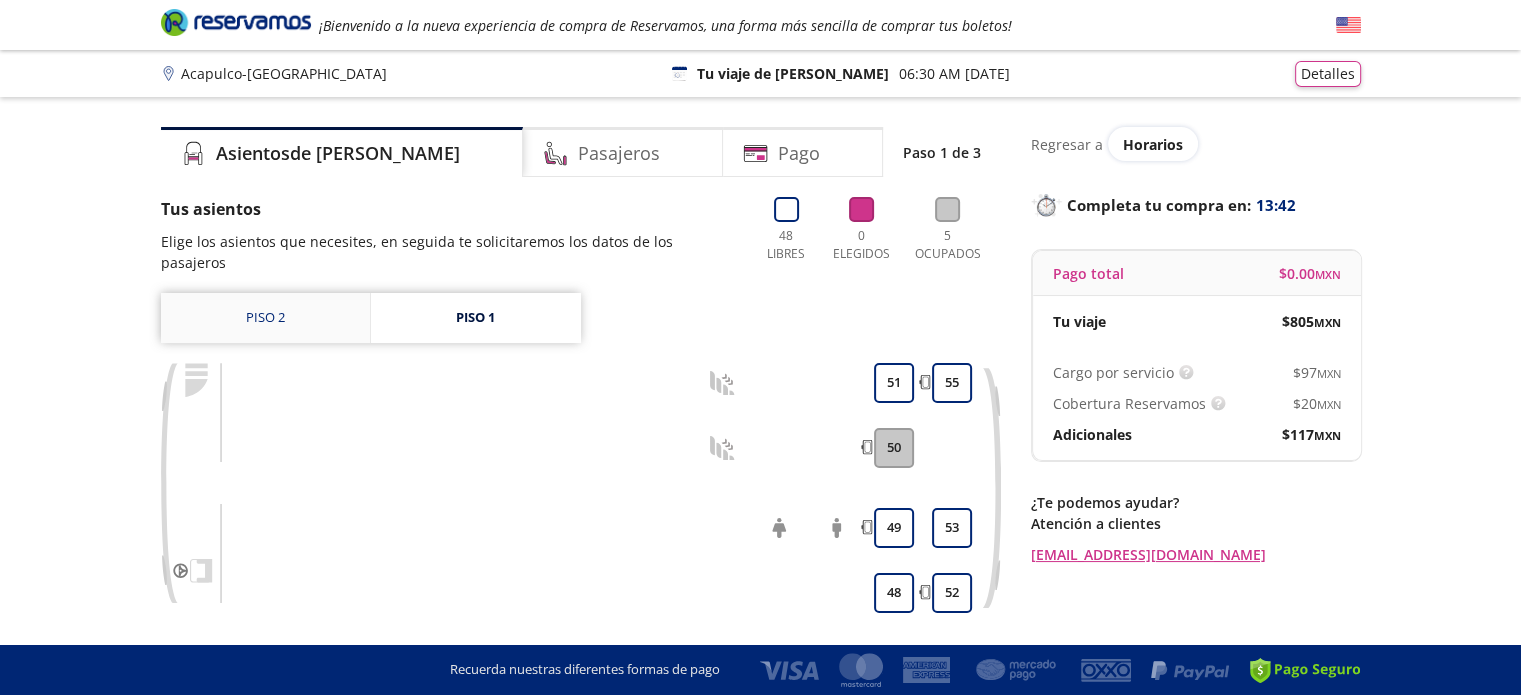 click on "Piso 2" at bounding box center [265, 318] 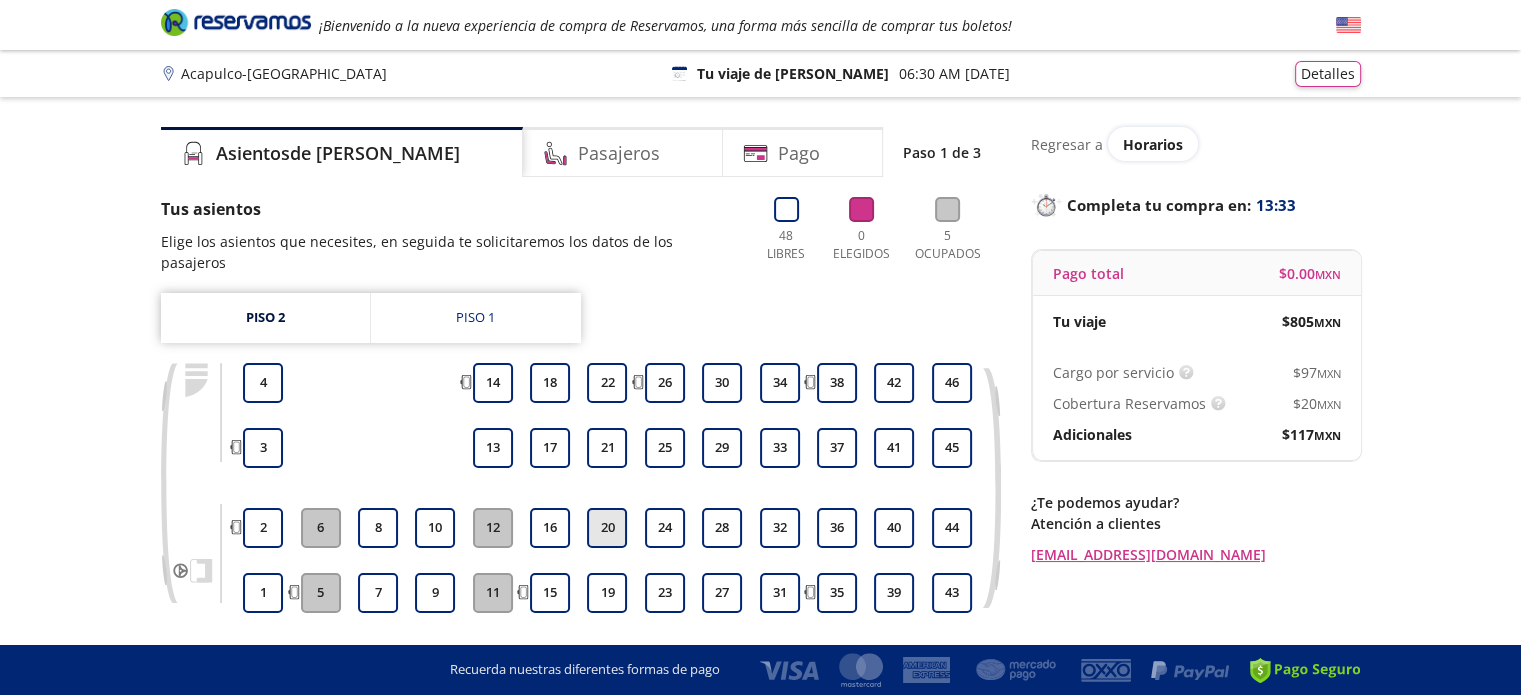 click on "20" at bounding box center [607, 528] 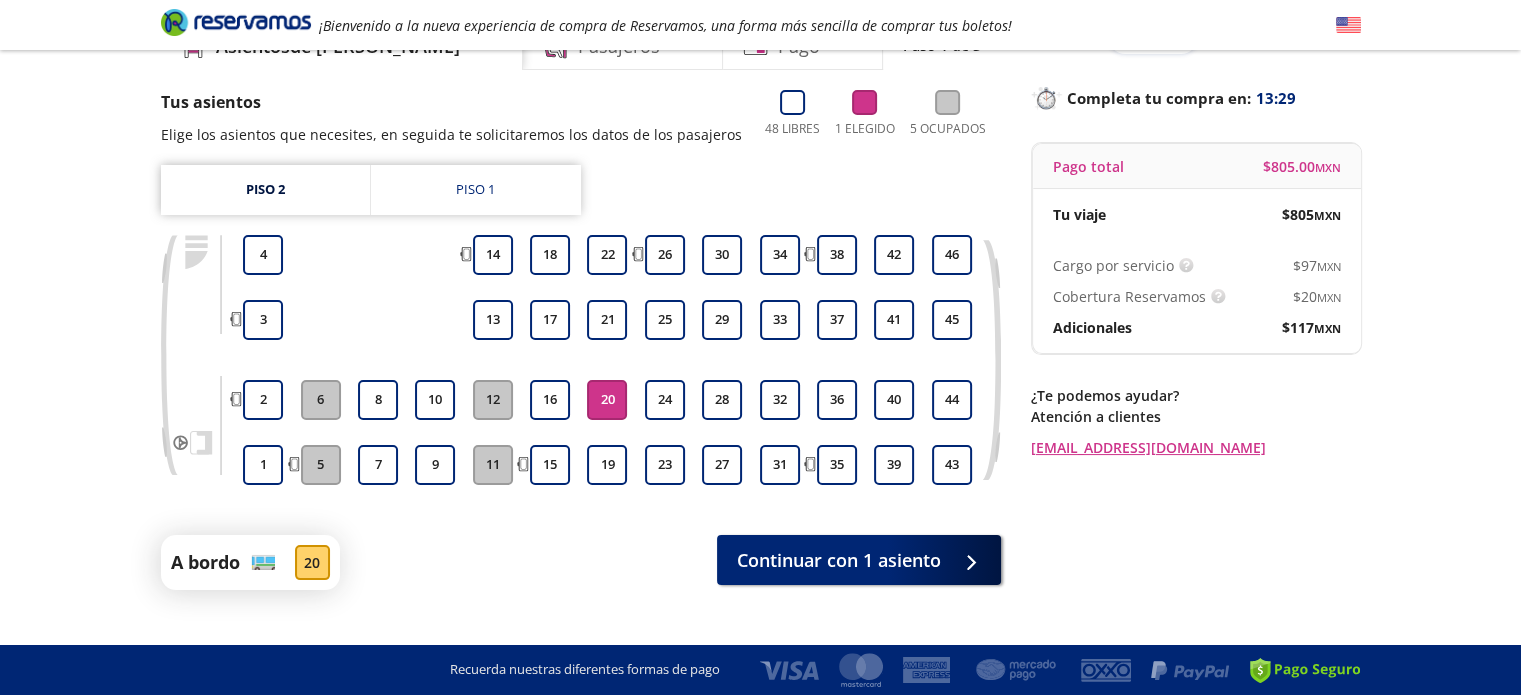 scroll, scrollTop: 143, scrollLeft: 0, axis: vertical 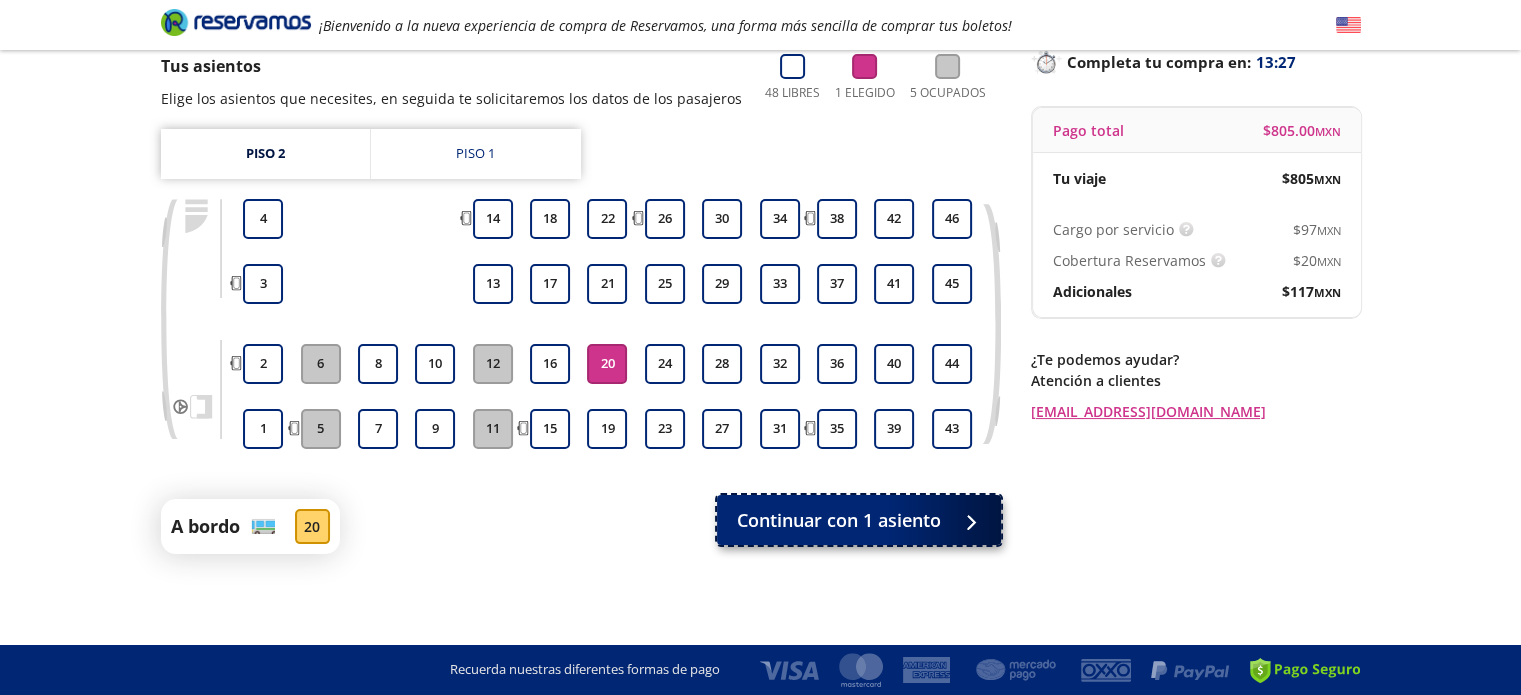click on "Continuar con 1 asiento" at bounding box center (839, 520) 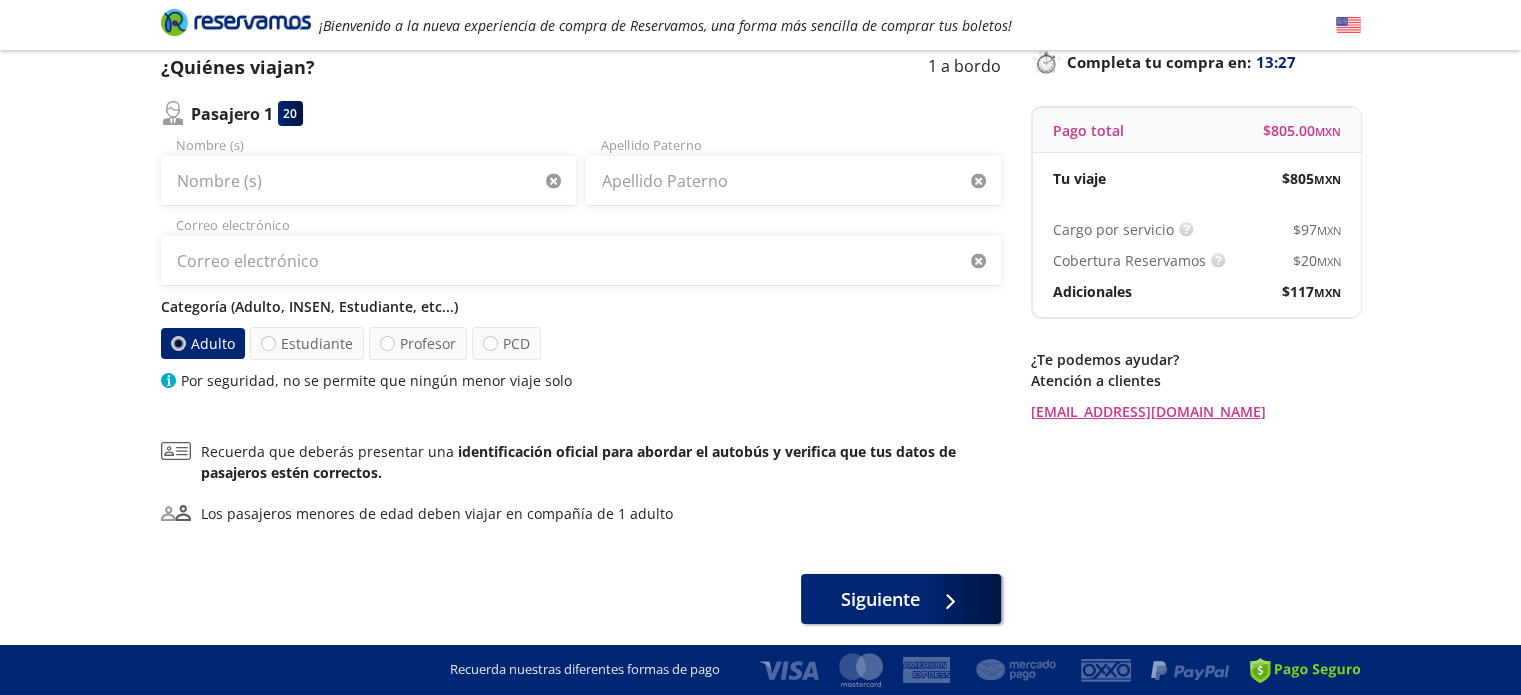 scroll, scrollTop: 0, scrollLeft: 0, axis: both 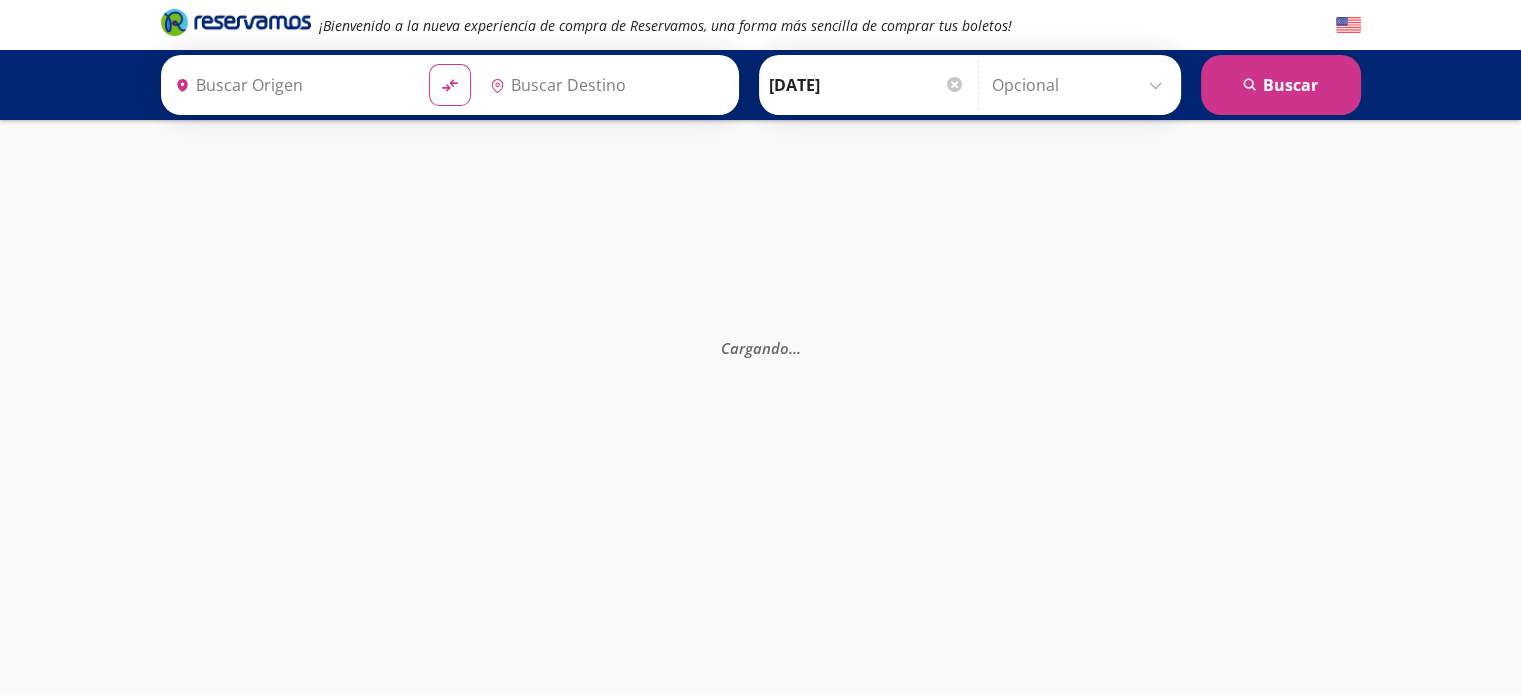 type on "[GEOGRAPHIC_DATA], [GEOGRAPHIC_DATA]" 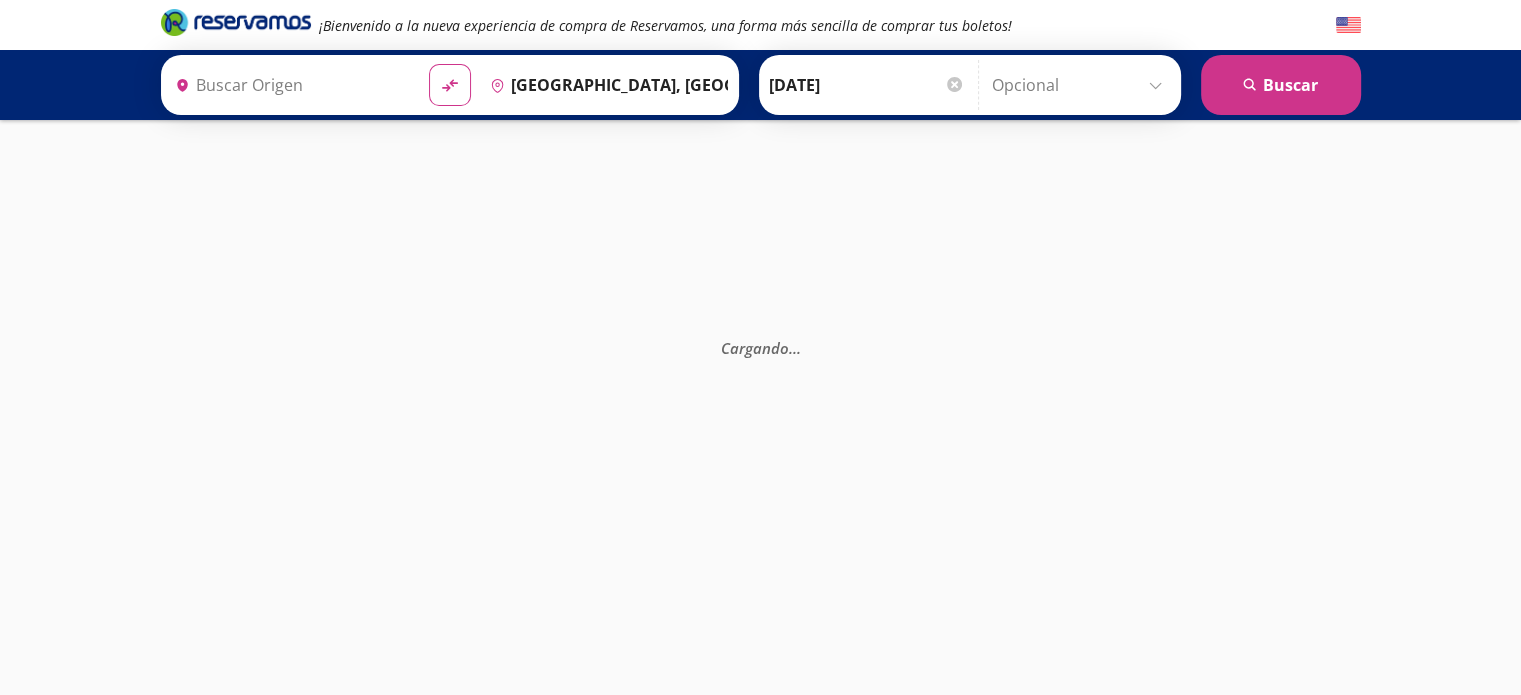 type on "Acapulco, [GEOGRAPHIC_DATA]" 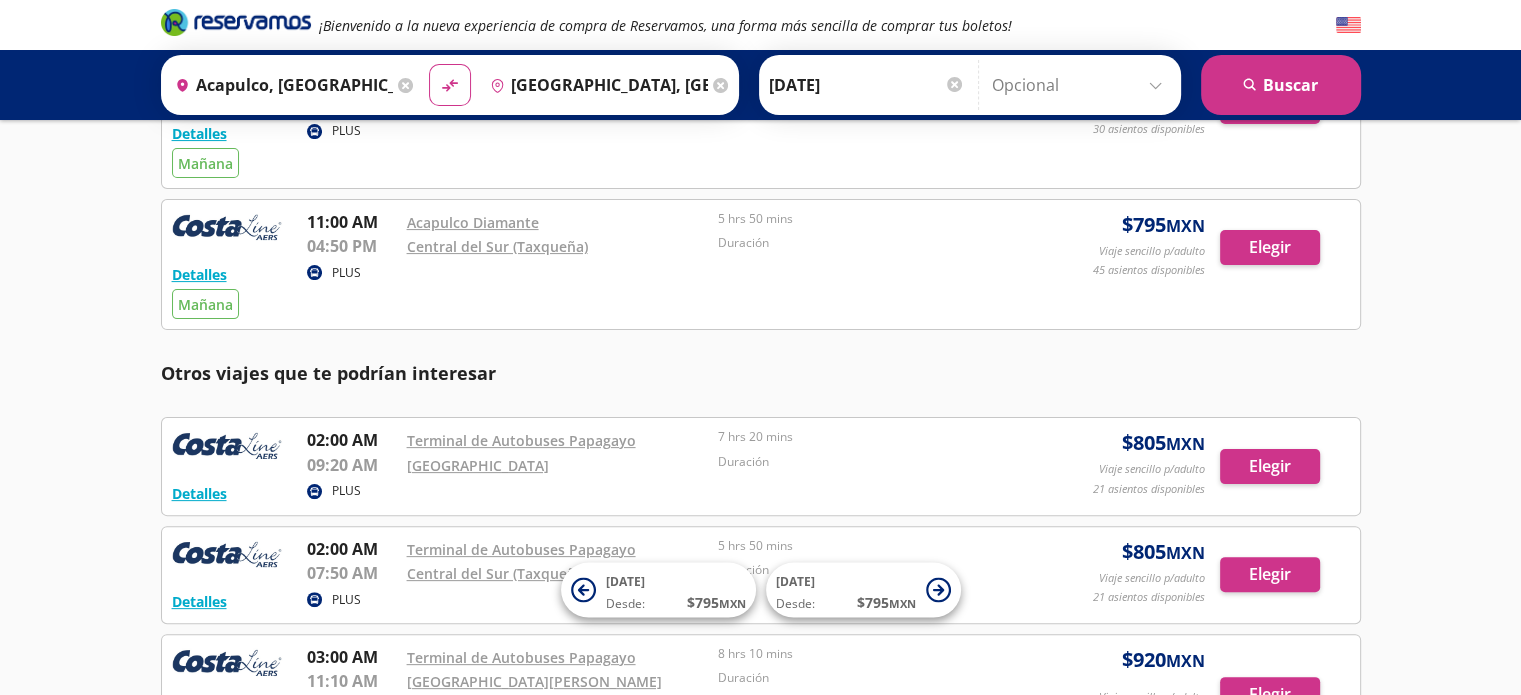 scroll, scrollTop: 554, scrollLeft: 0, axis: vertical 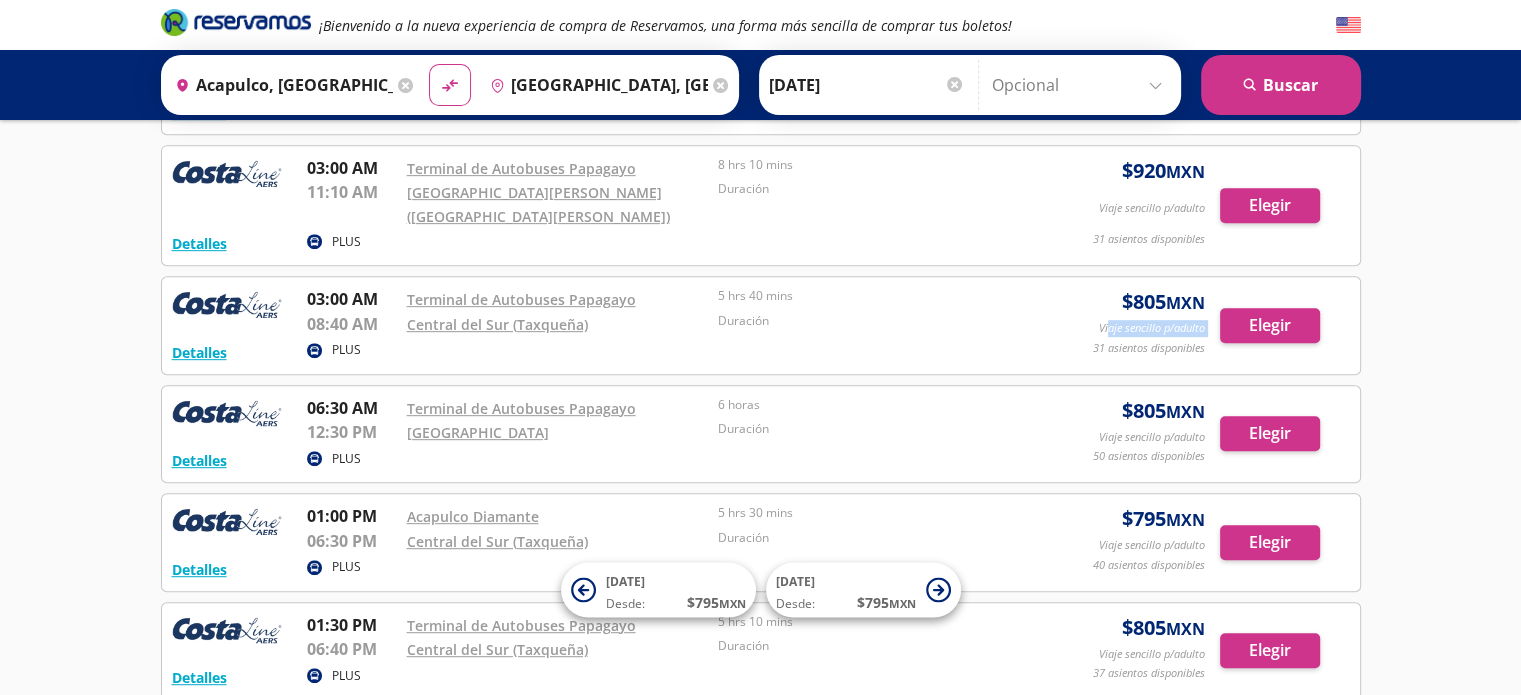 drag, startPoint x: 1102, startPoint y: 317, endPoint x: 1040, endPoint y: 388, distance: 94.26028 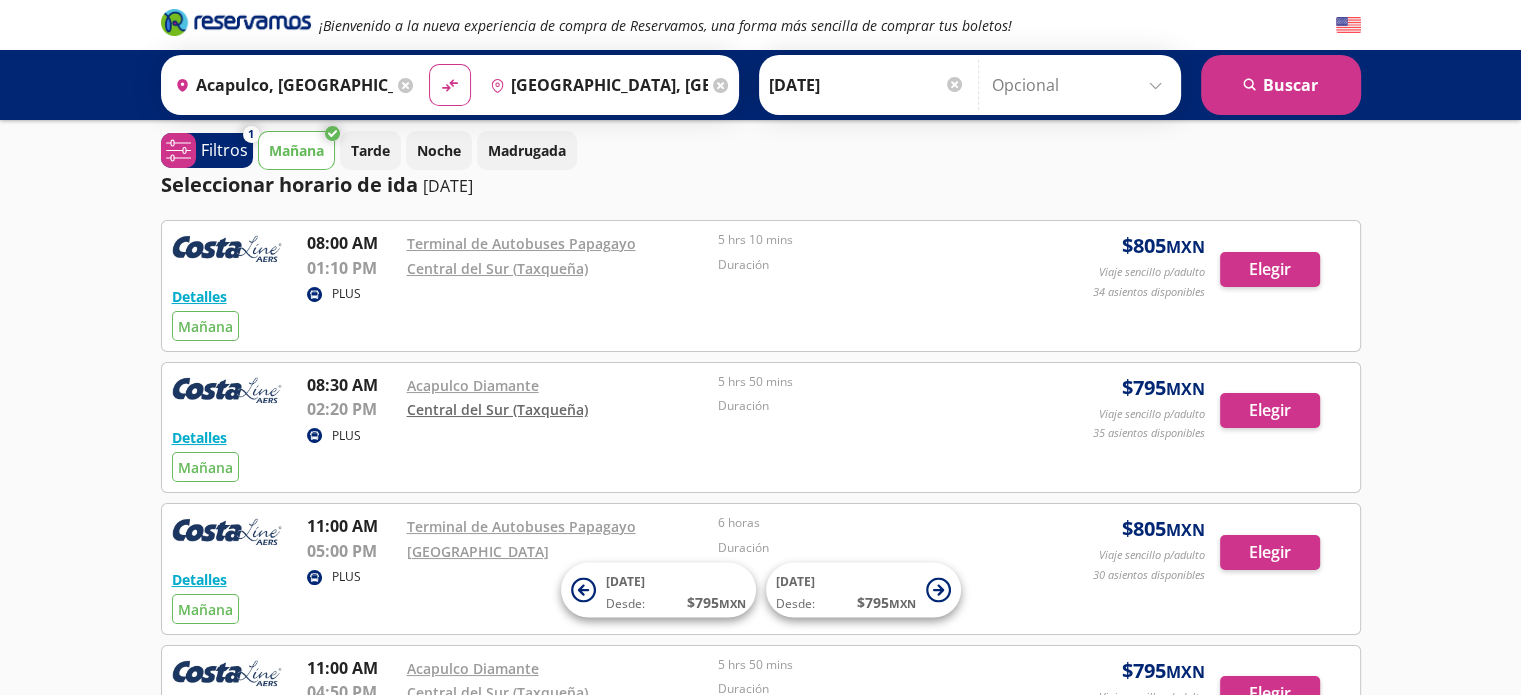 scroll, scrollTop: 0, scrollLeft: 0, axis: both 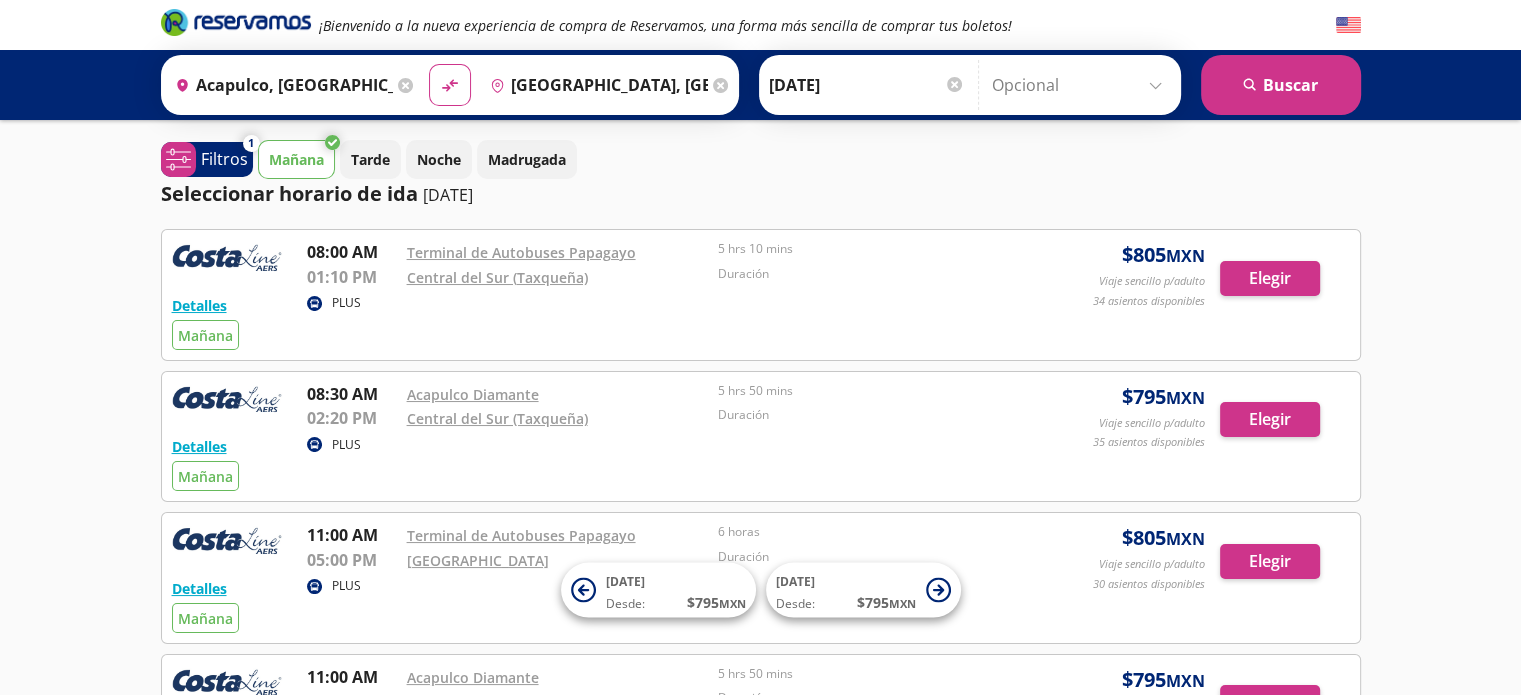 click on "Mañana" at bounding box center (296, 159) 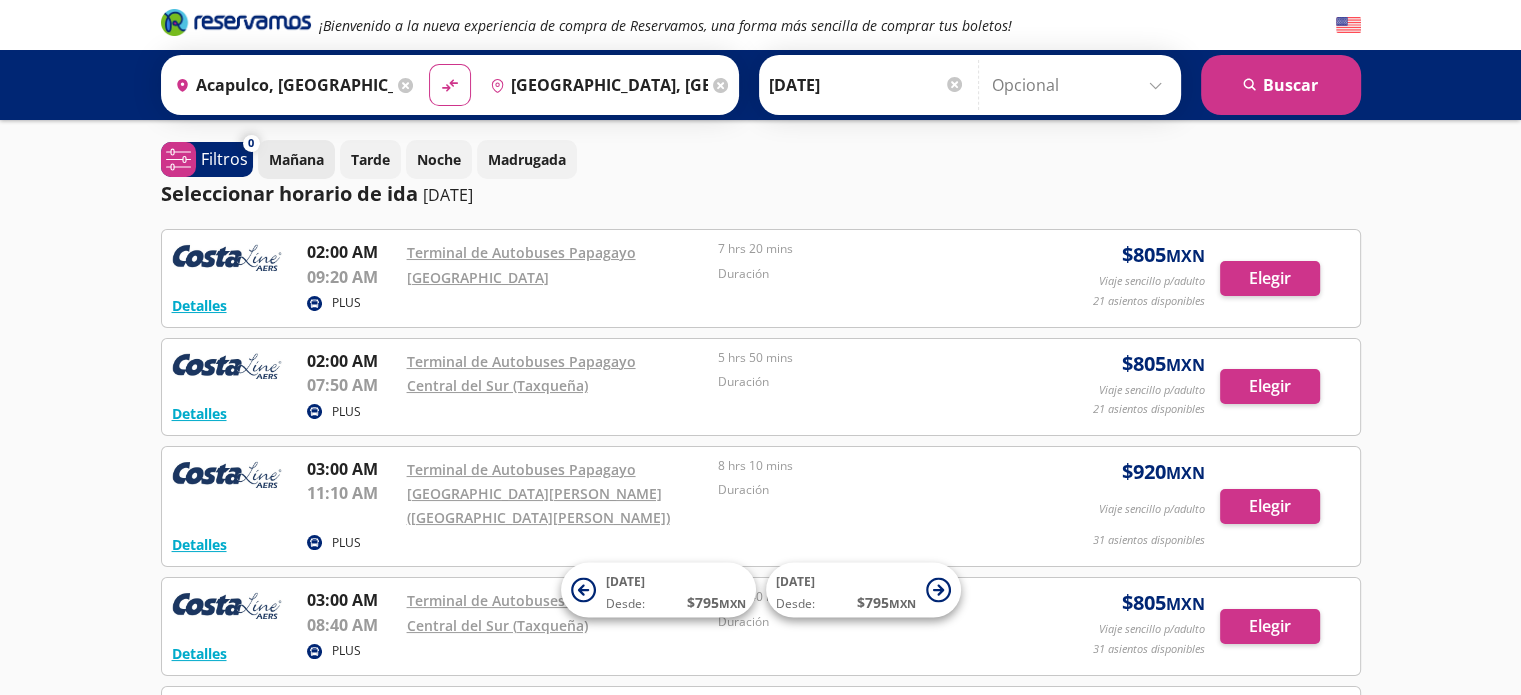 click on "Mañana" at bounding box center (296, 159) 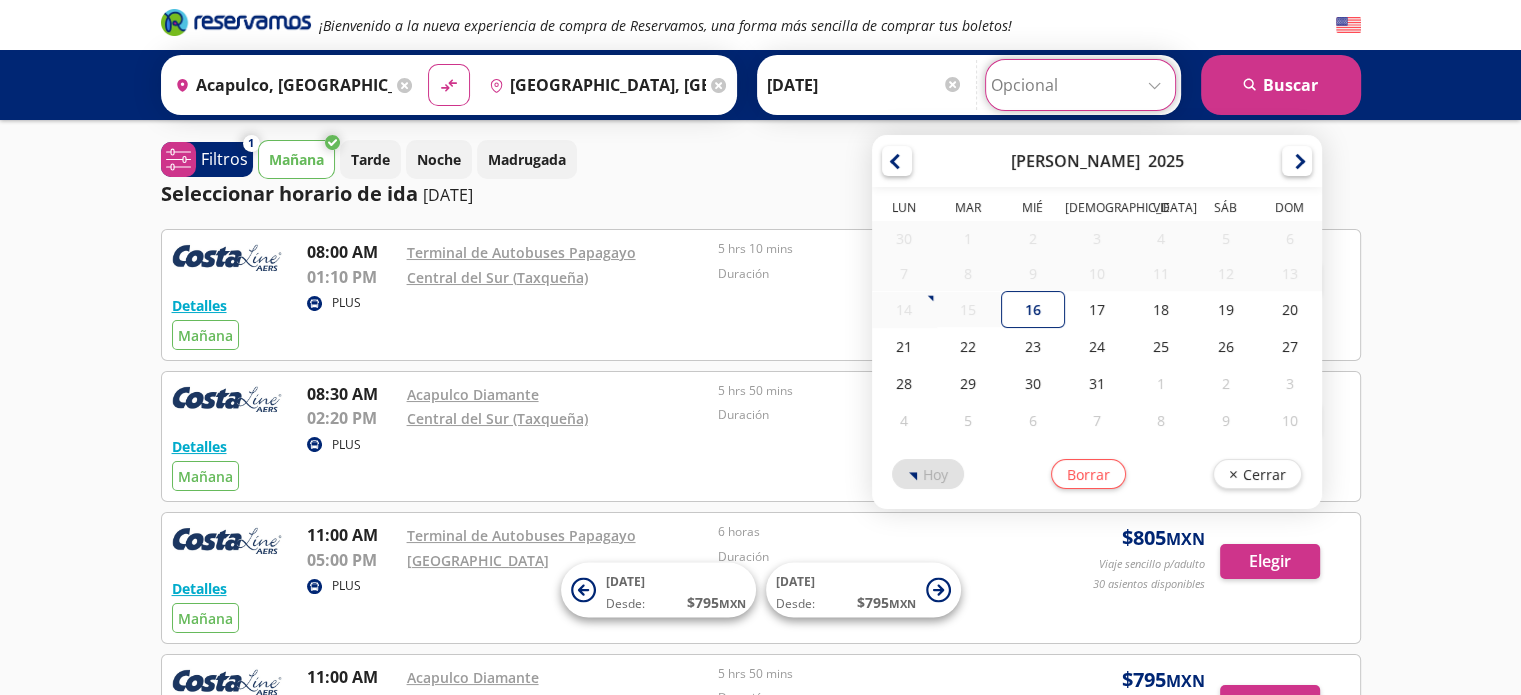 click at bounding box center [1080, 85] 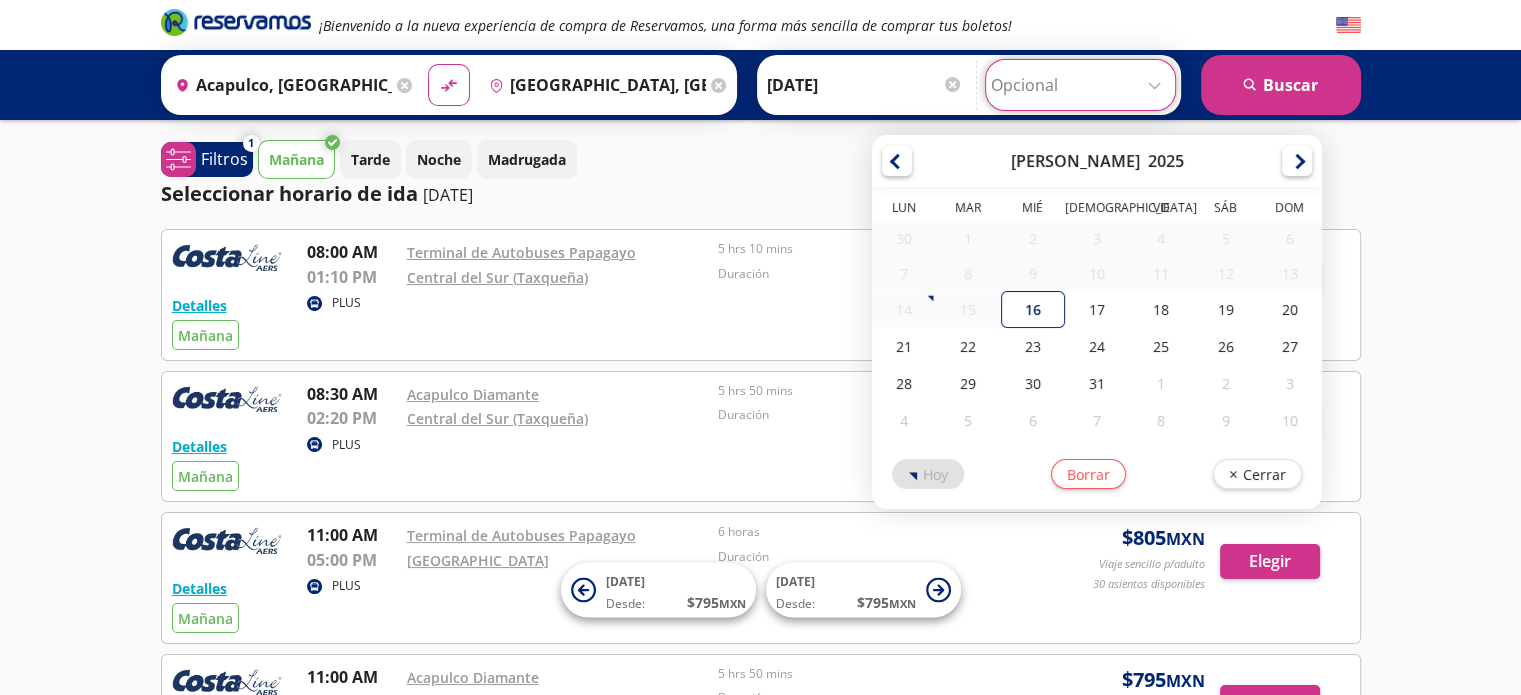 click on "16" at bounding box center [1033, 309] 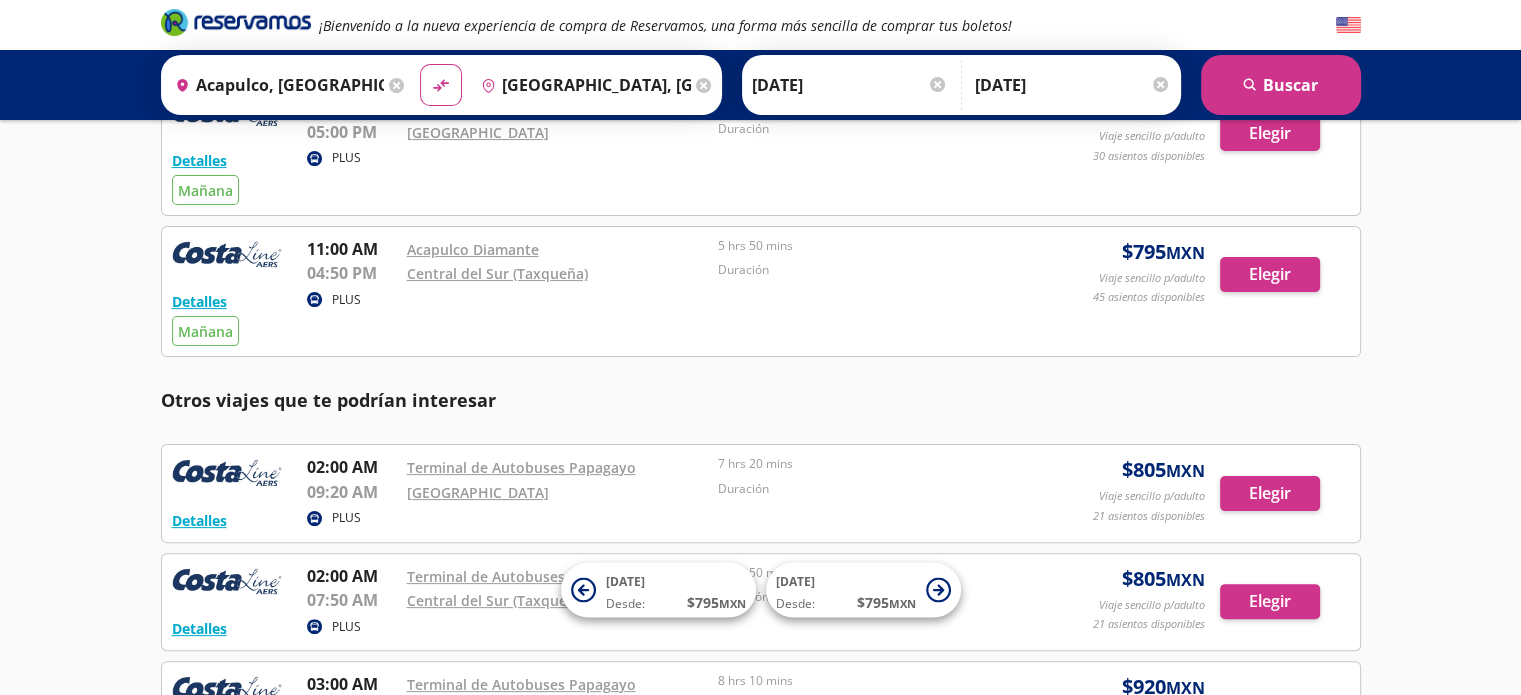 scroll, scrollTop: 439, scrollLeft: 0, axis: vertical 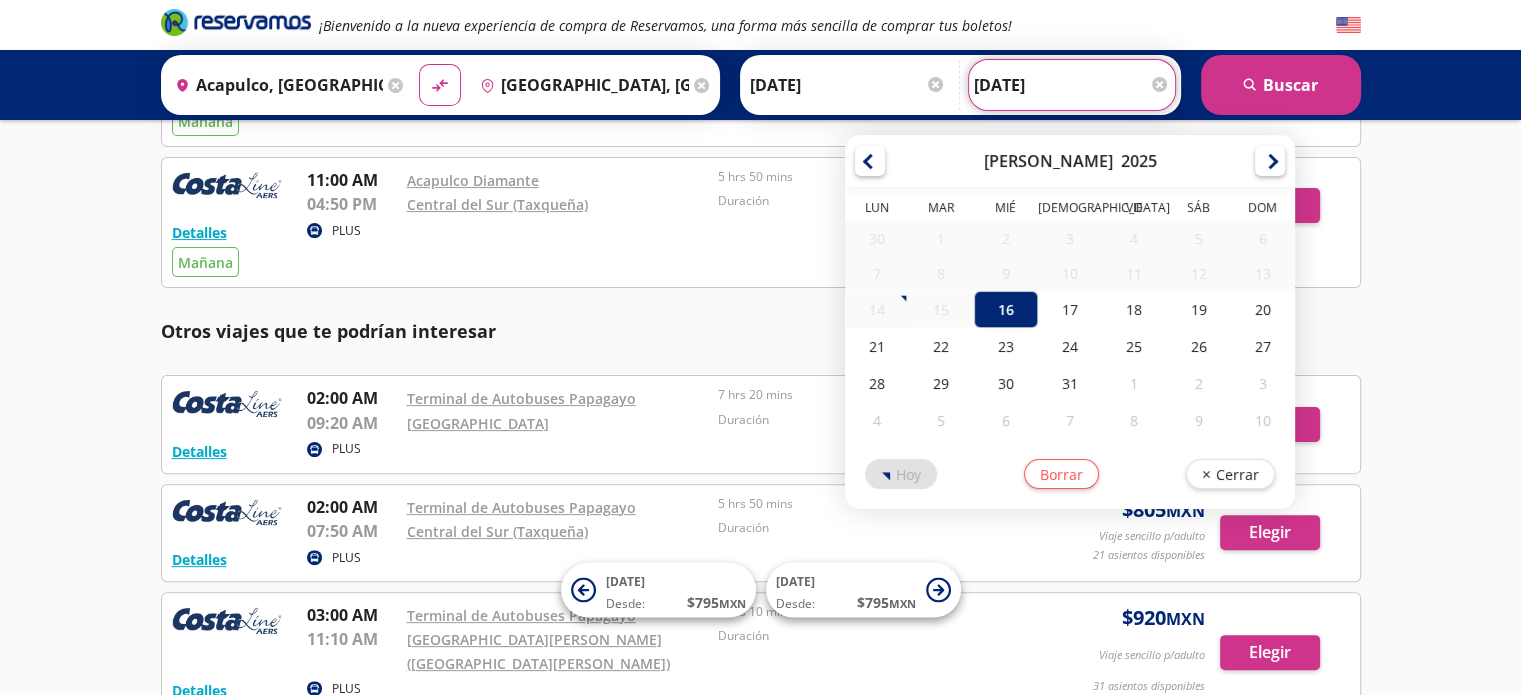 click on "¡Bienvenido a la nueva experiencia de compra de Reservamos, una forma más sencilla de comprar tus boletos! Origen
heroicons:map-pin-20-solid
[GEOGRAPHIC_DATA], [GEOGRAPHIC_DATA]
Destino
pin-outline
[GEOGRAPHIC_DATA], [GEOGRAPHIC_DATA]
material-symbols:compare-arrows-rounded
Ida [DATE]" at bounding box center [760, 582] 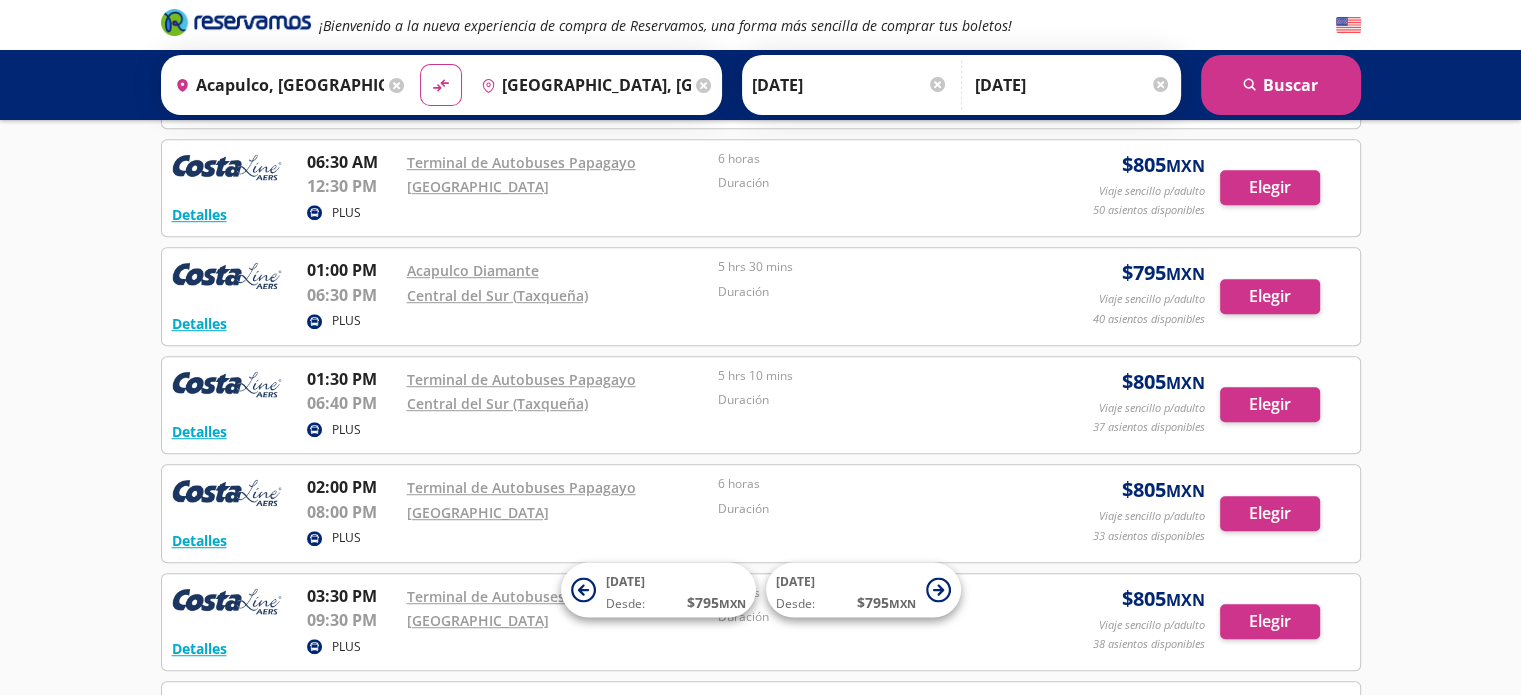 scroll, scrollTop: 1200, scrollLeft: 0, axis: vertical 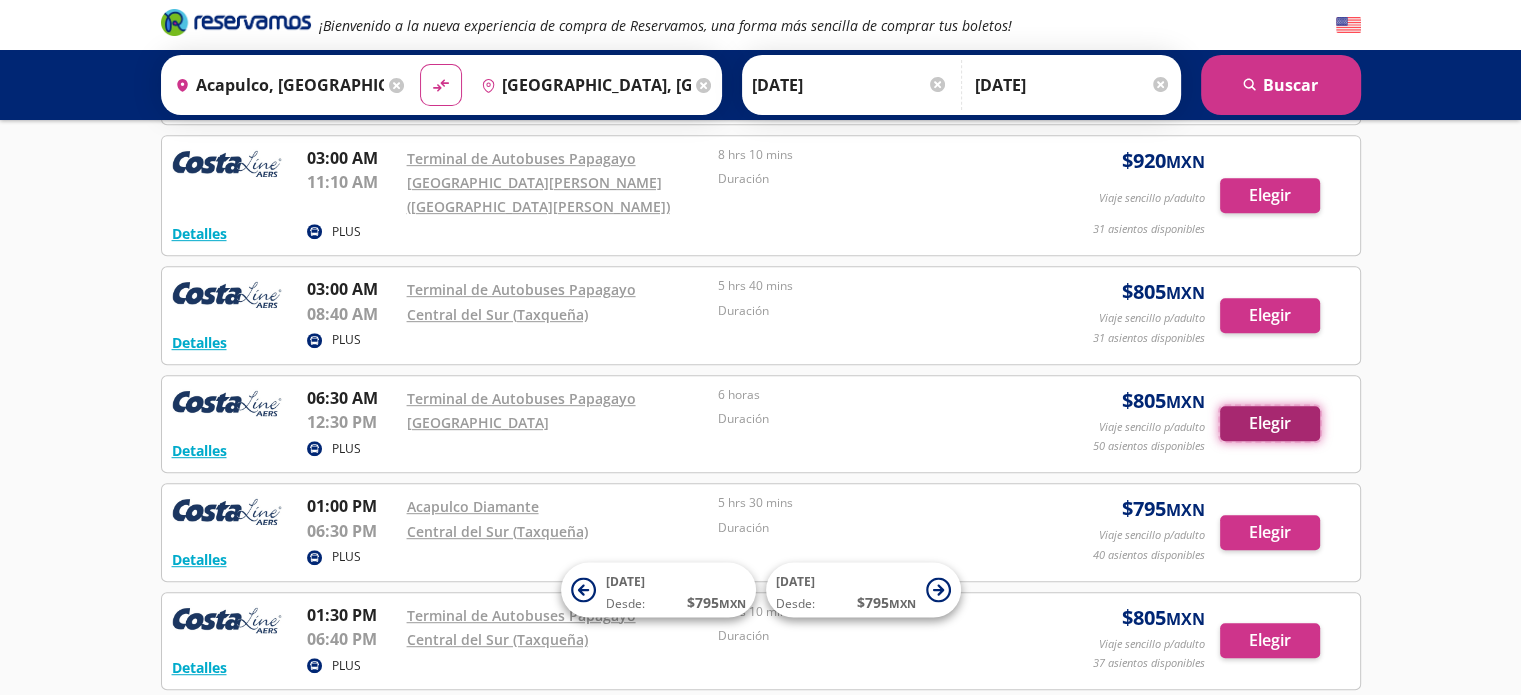 click on "Elegir" at bounding box center [1270, 423] 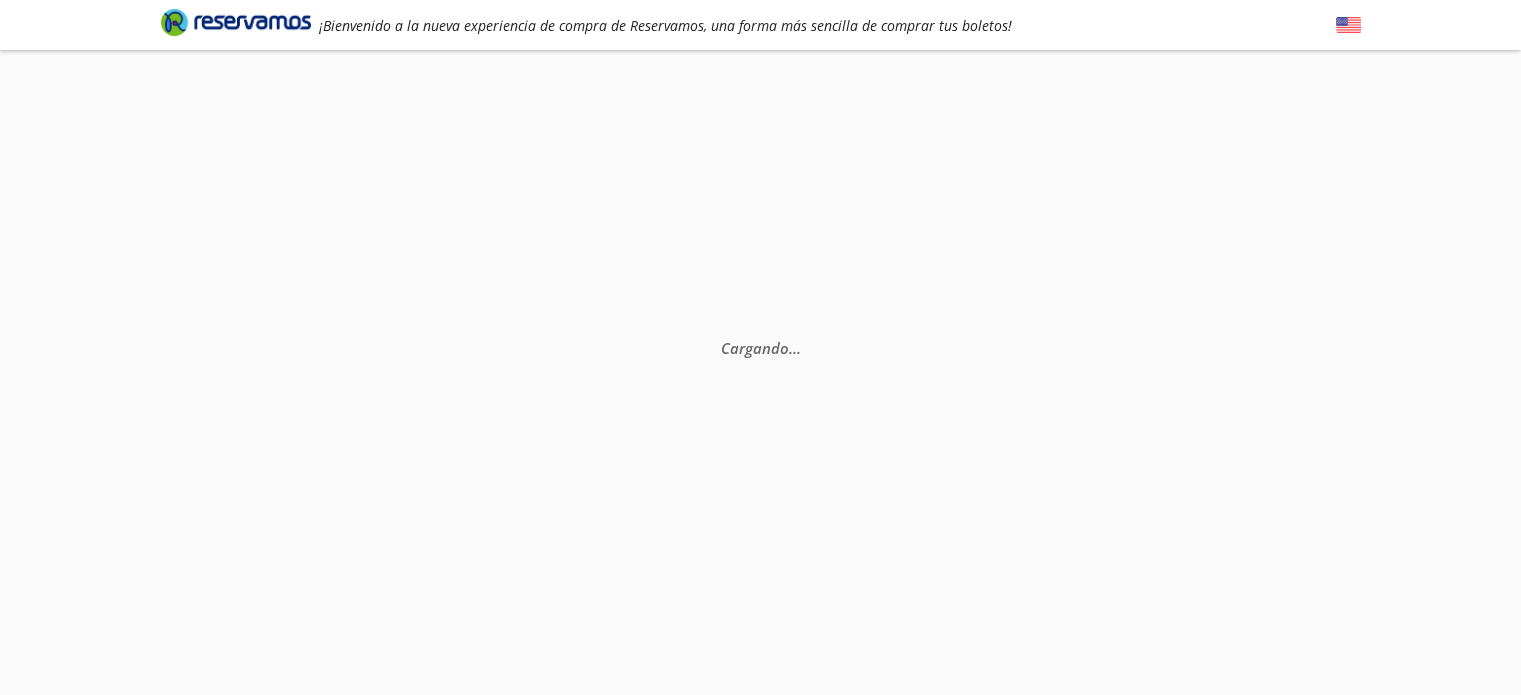scroll, scrollTop: 0, scrollLeft: 0, axis: both 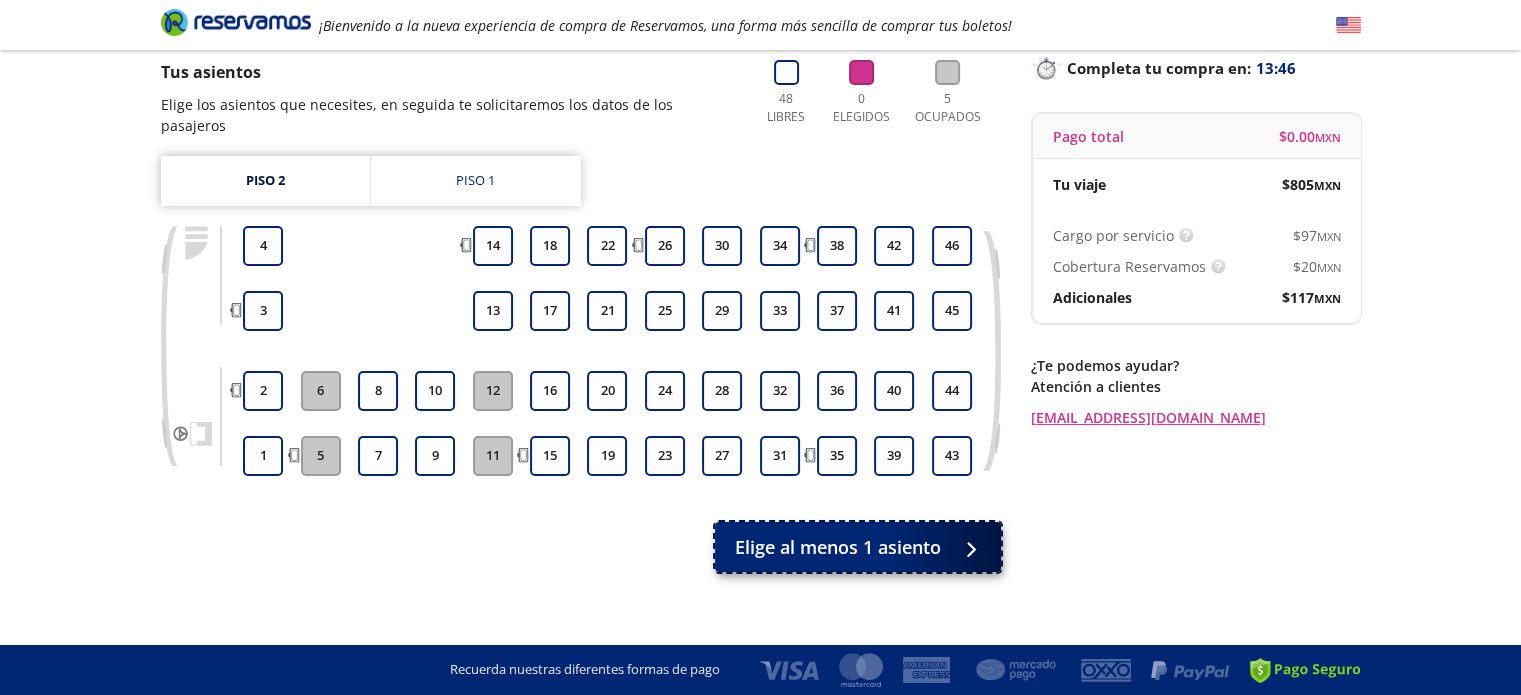 click at bounding box center (966, 547) 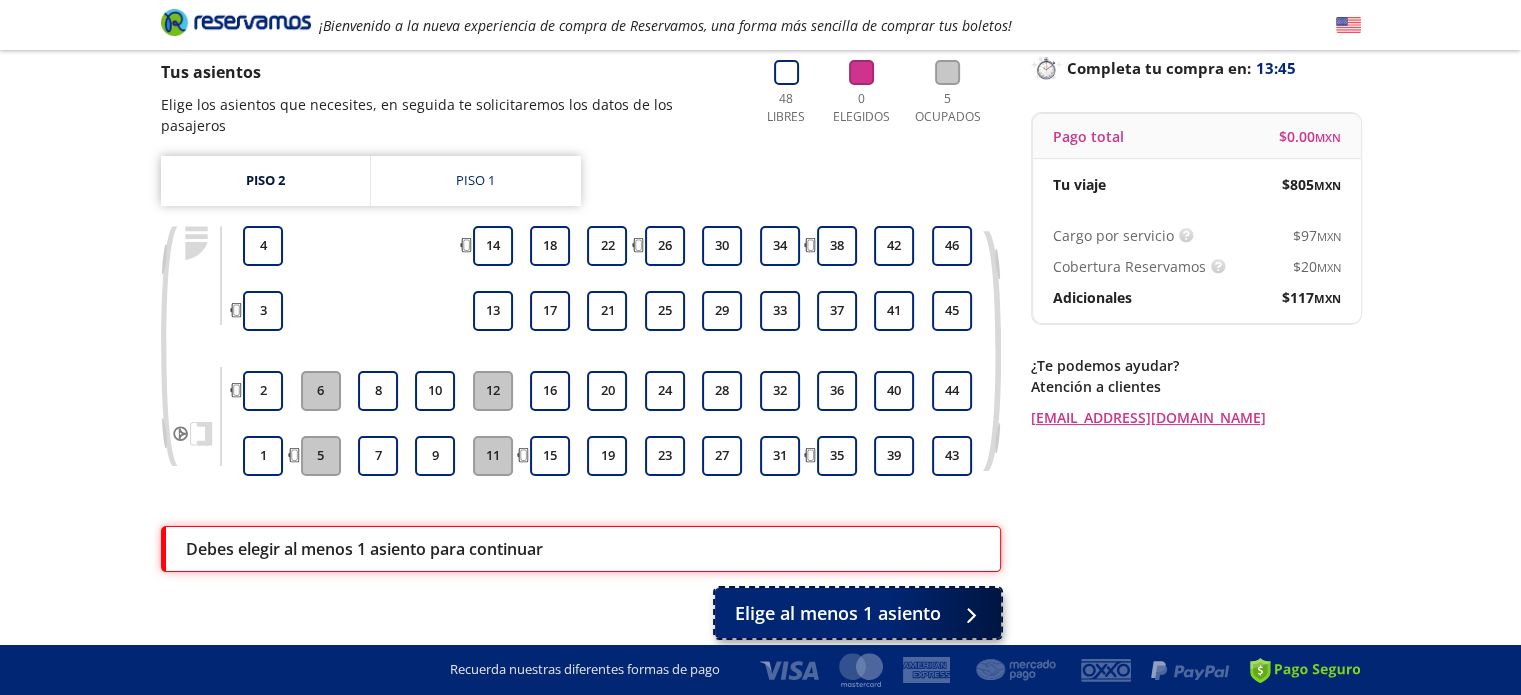 scroll, scrollTop: 203, scrollLeft: 0, axis: vertical 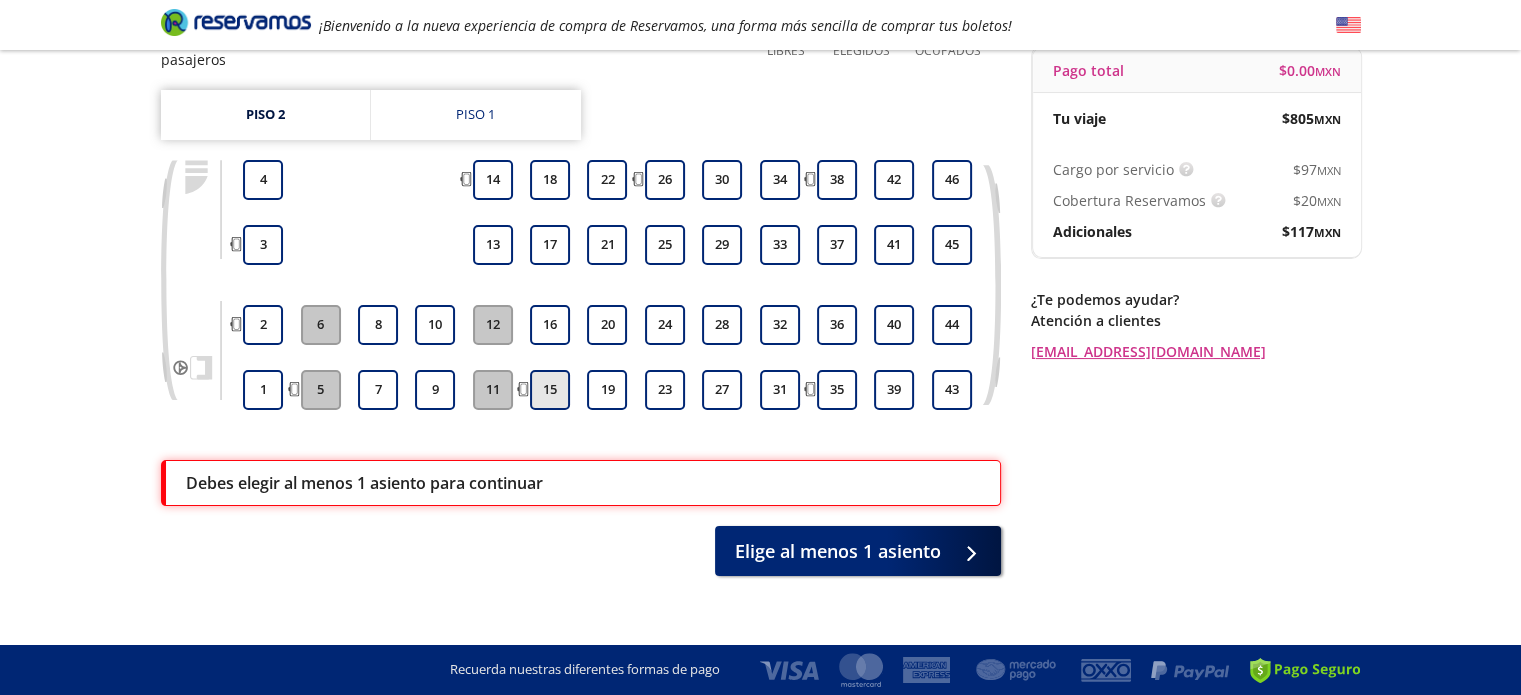 click on "15" at bounding box center [550, 390] 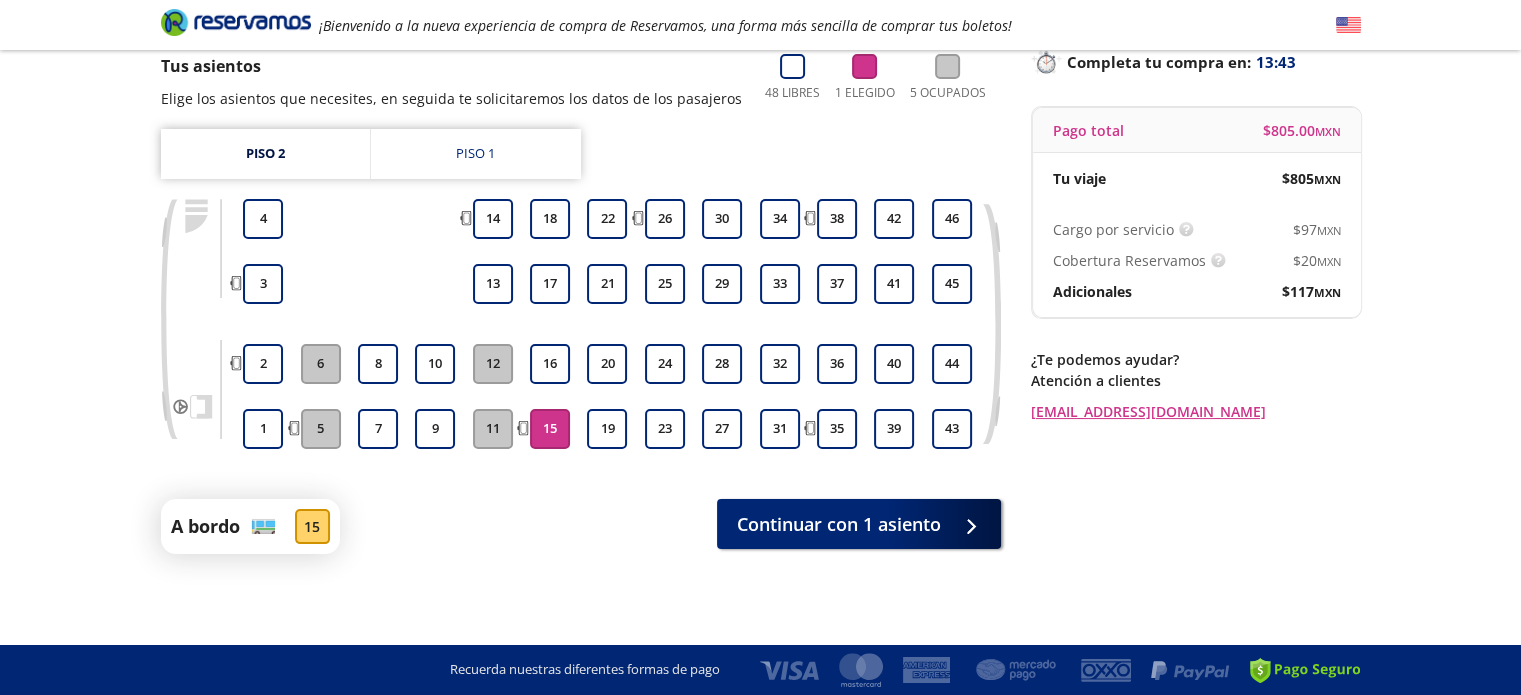 scroll, scrollTop: 143, scrollLeft: 0, axis: vertical 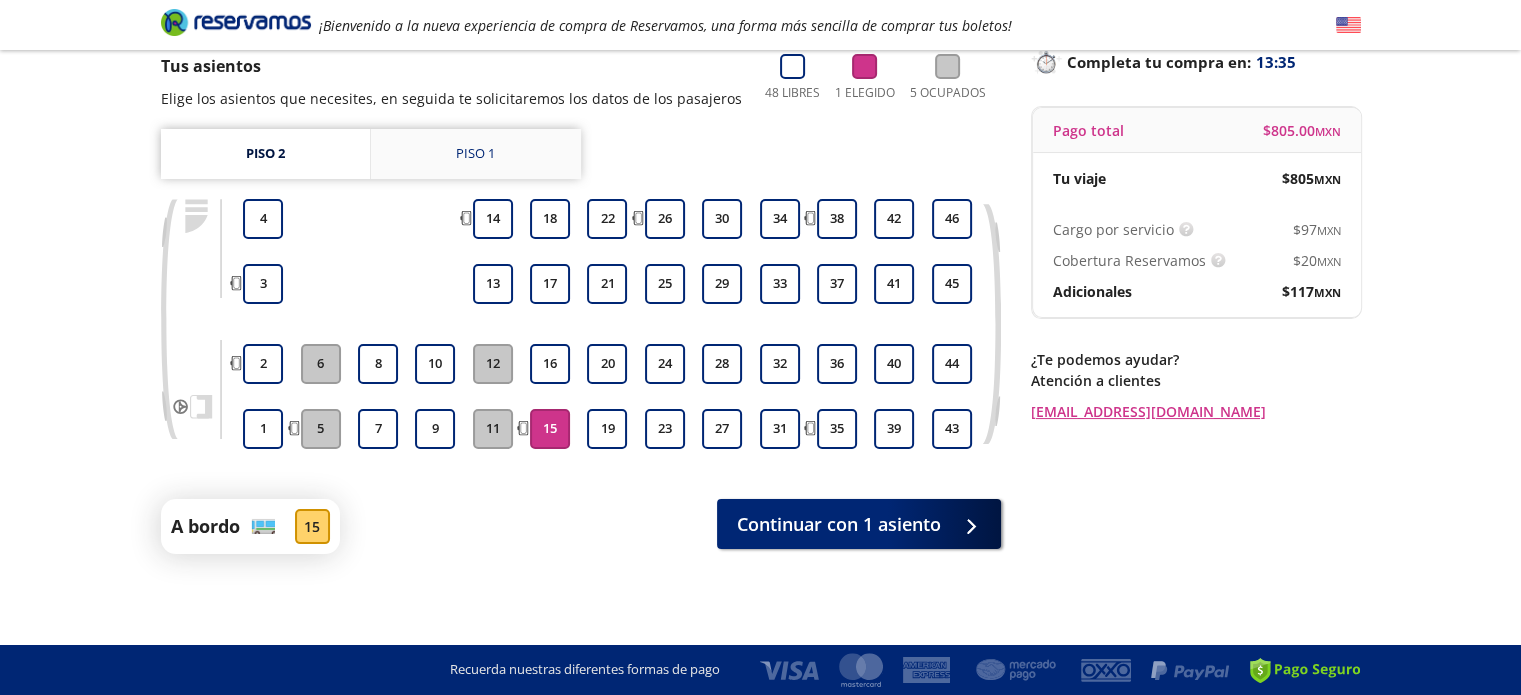 click on "Piso 1" at bounding box center (476, 154) 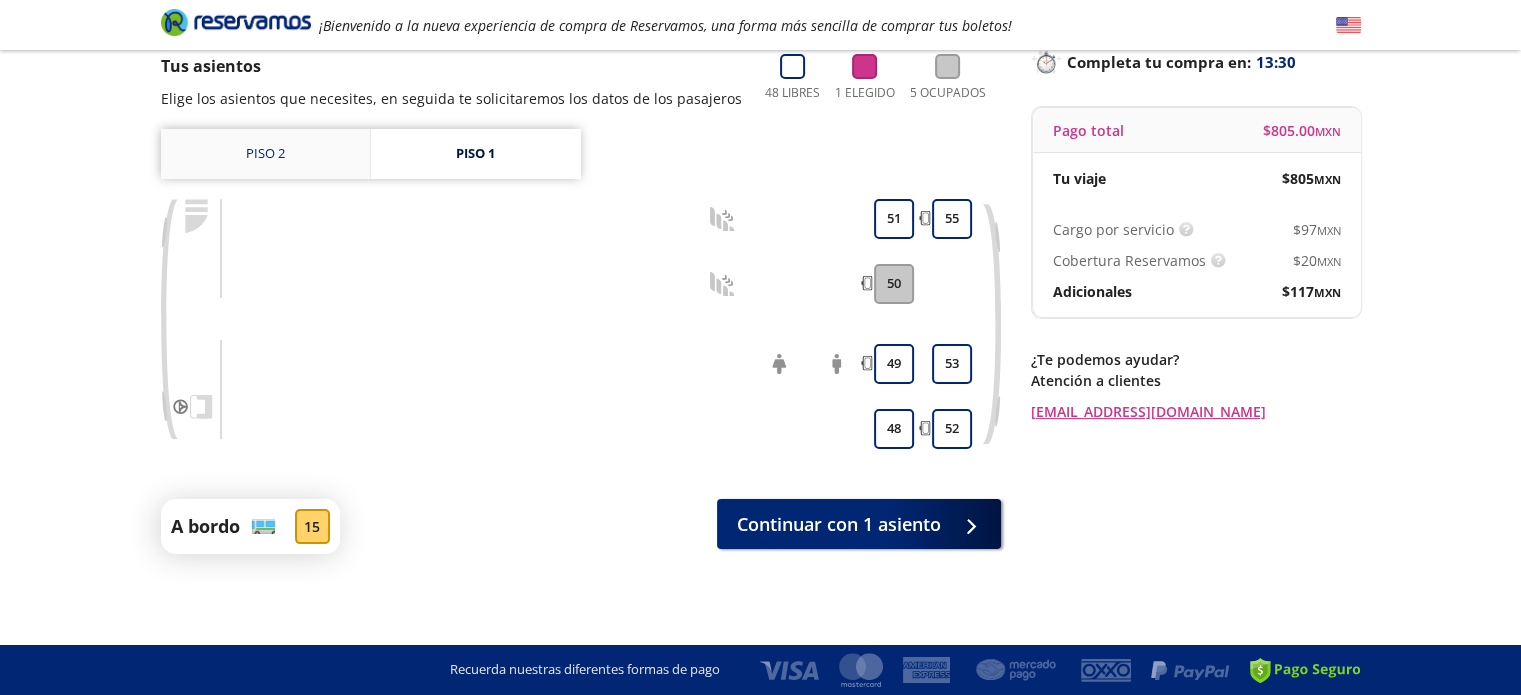 click on "Piso 2" at bounding box center (265, 154) 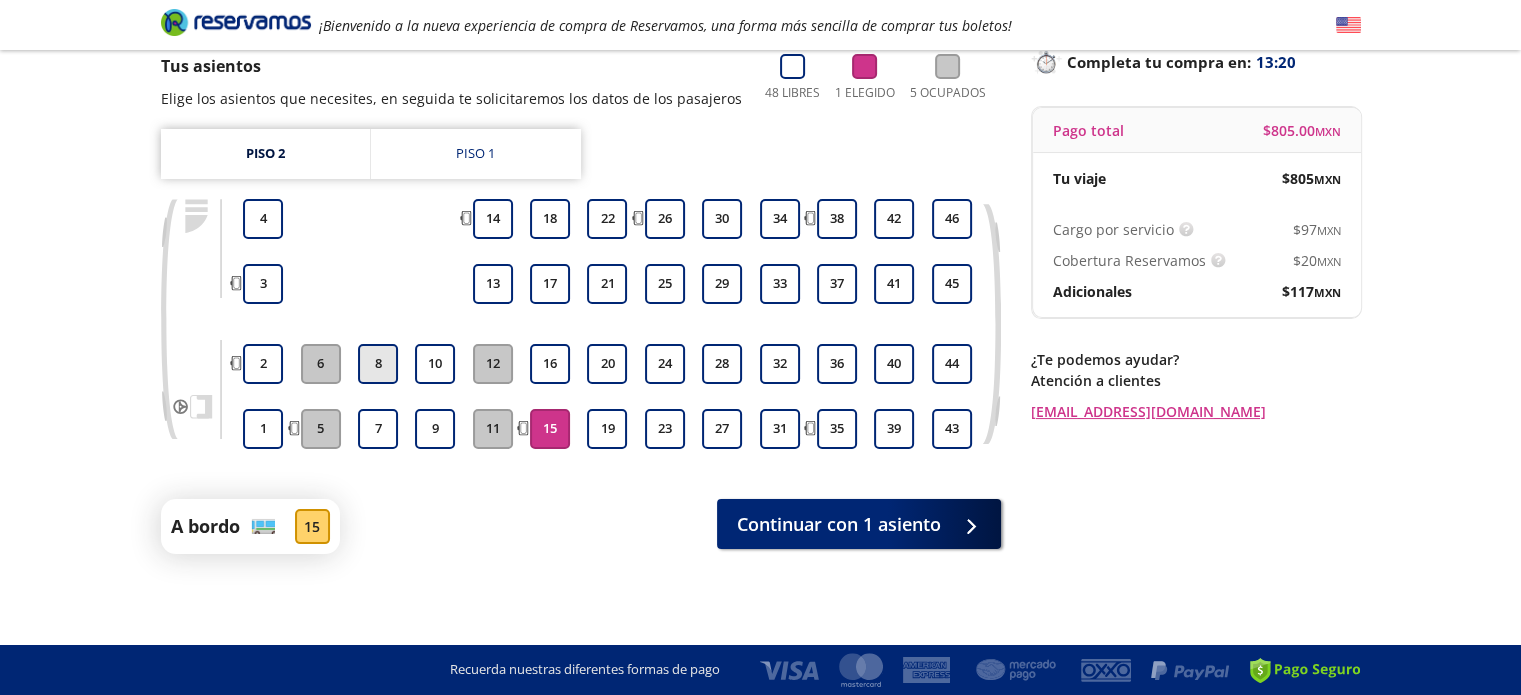 click on "8" at bounding box center (378, 364) 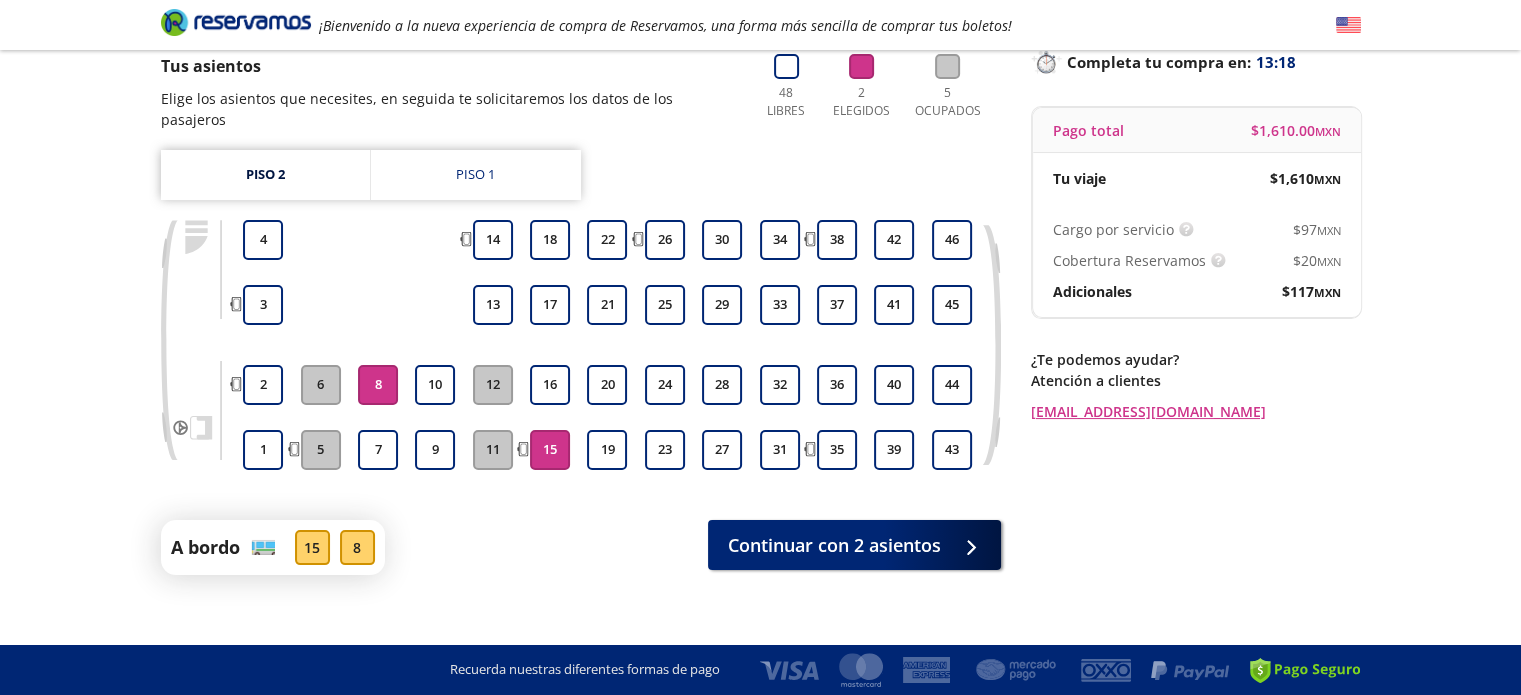 click on "15" at bounding box center (312, 547) 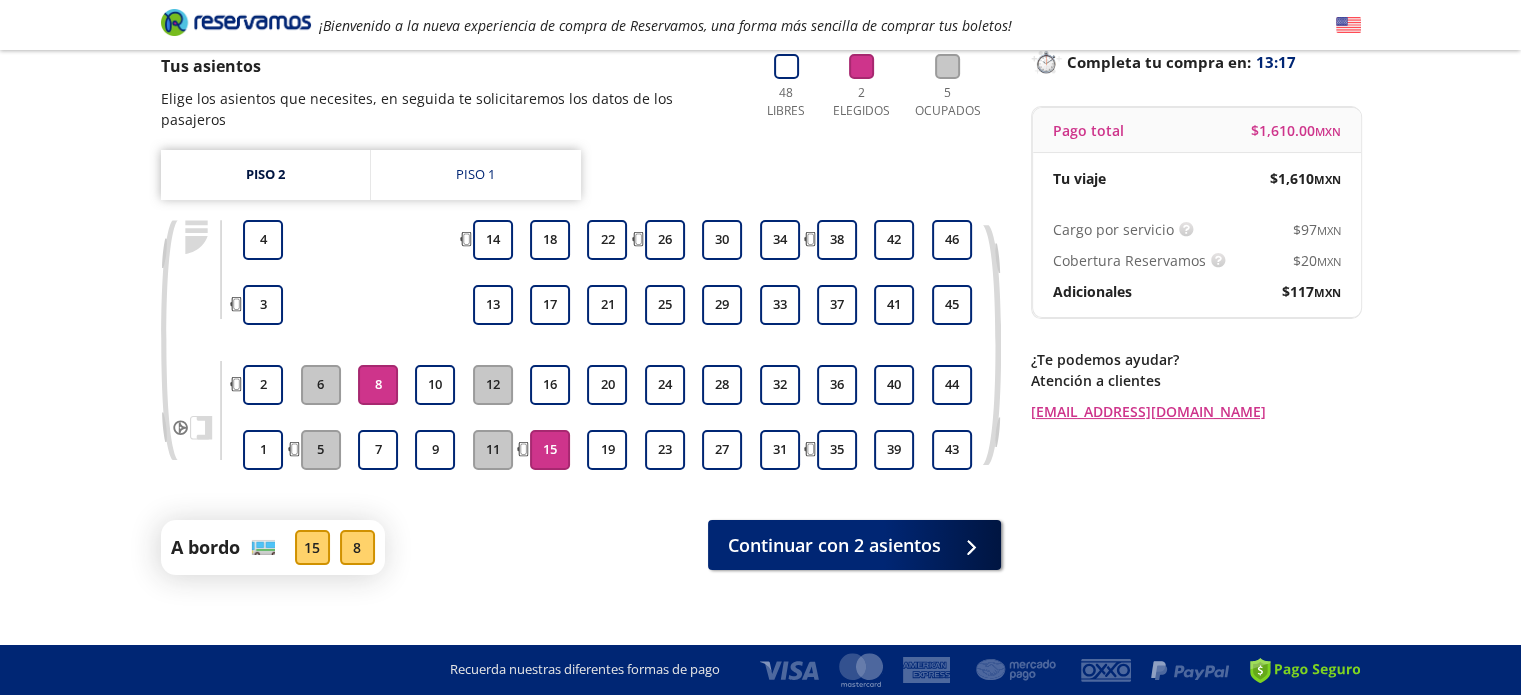click on "15" at bounding box center (550, 450) 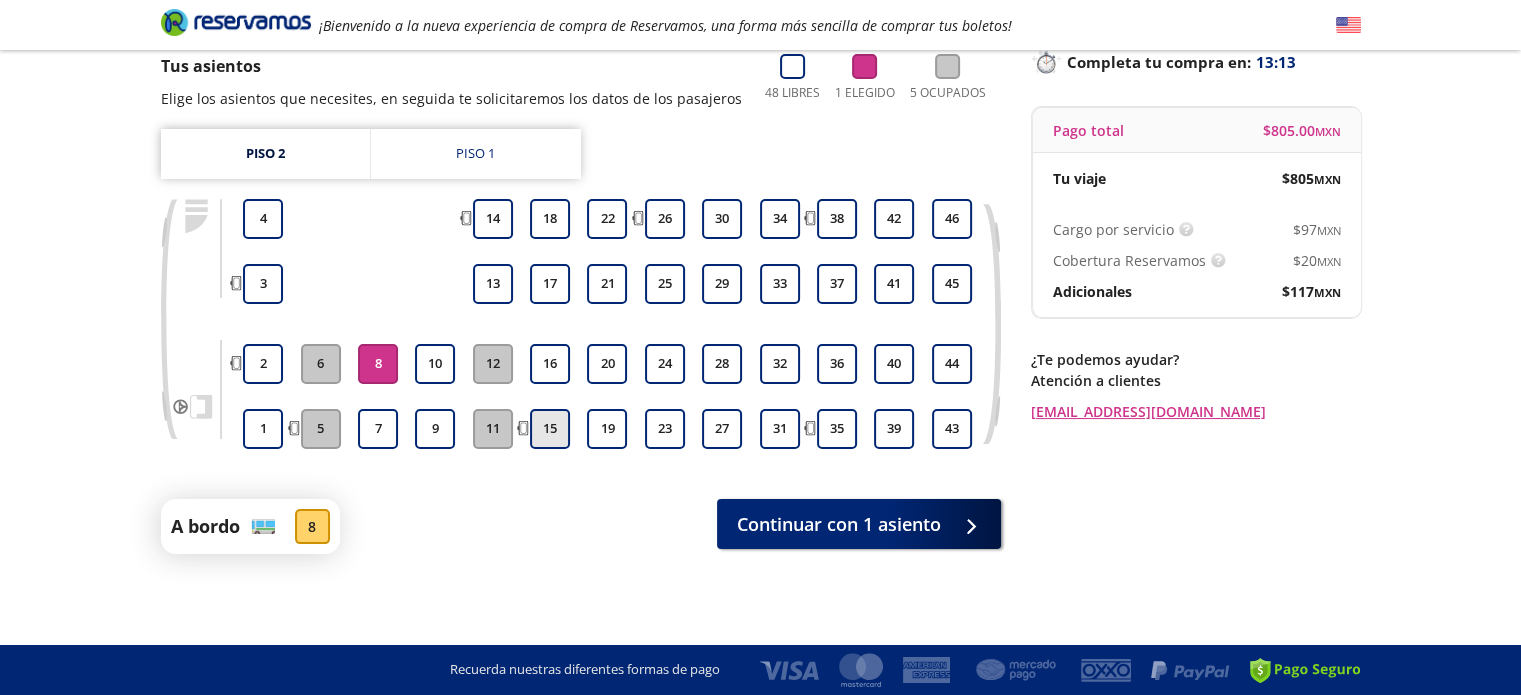 click on "15" at bounding box center [550, 429] 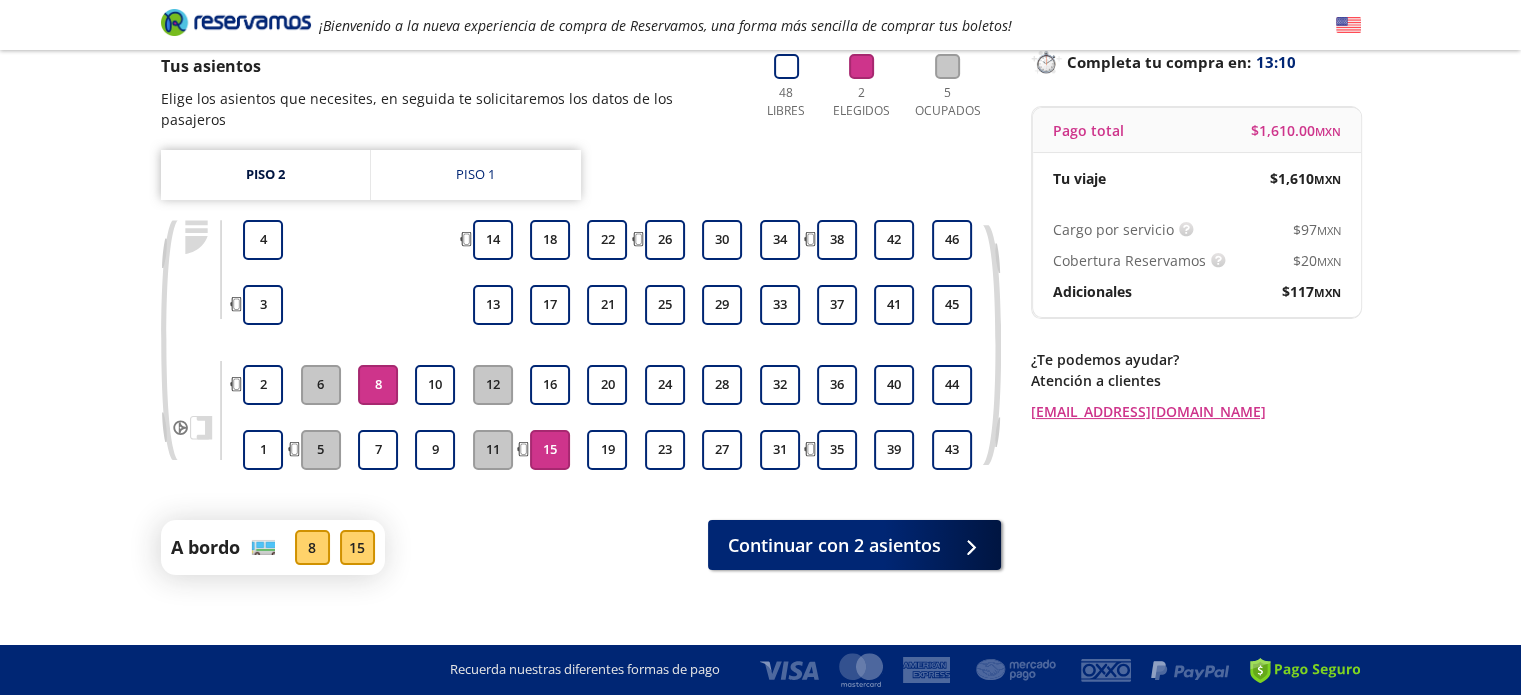 click on "15" at bounding box center (550, 450) 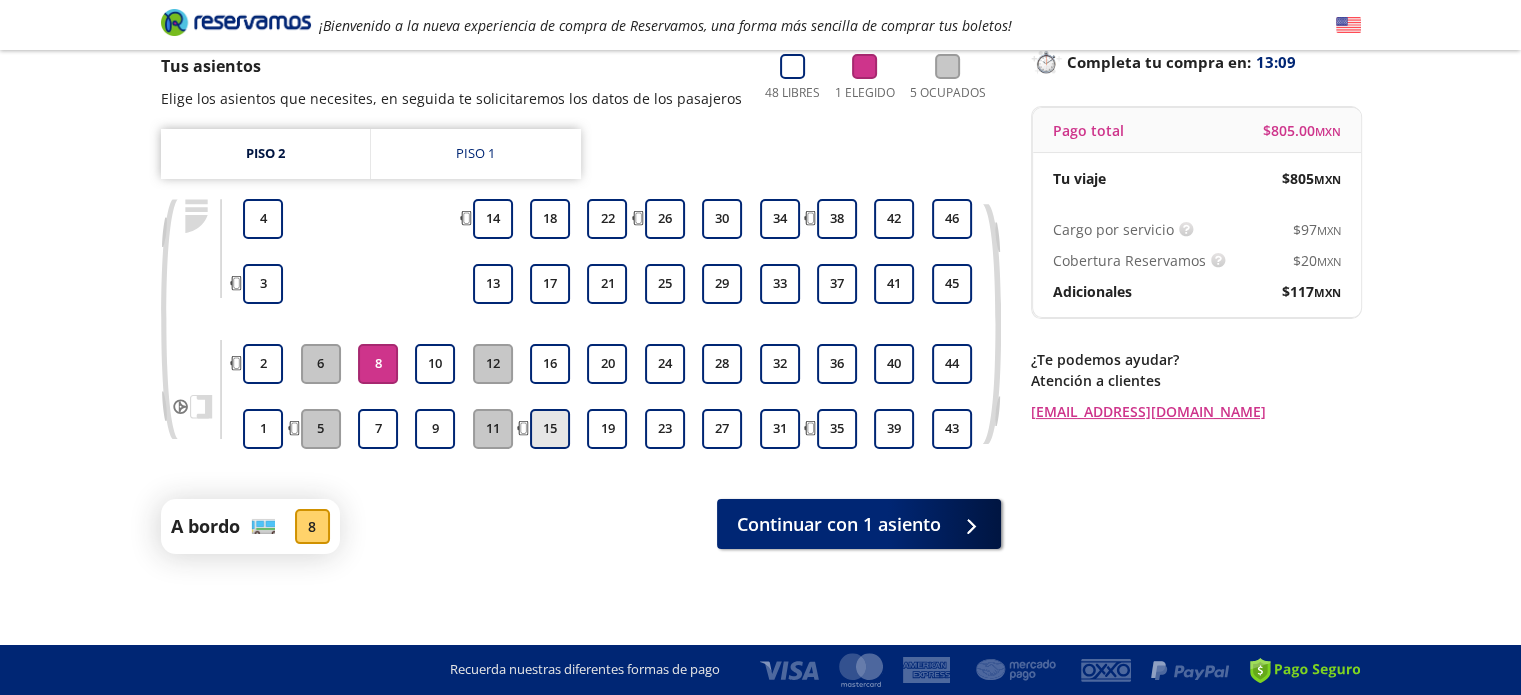 click on "15" at bounding box center (550, 429) 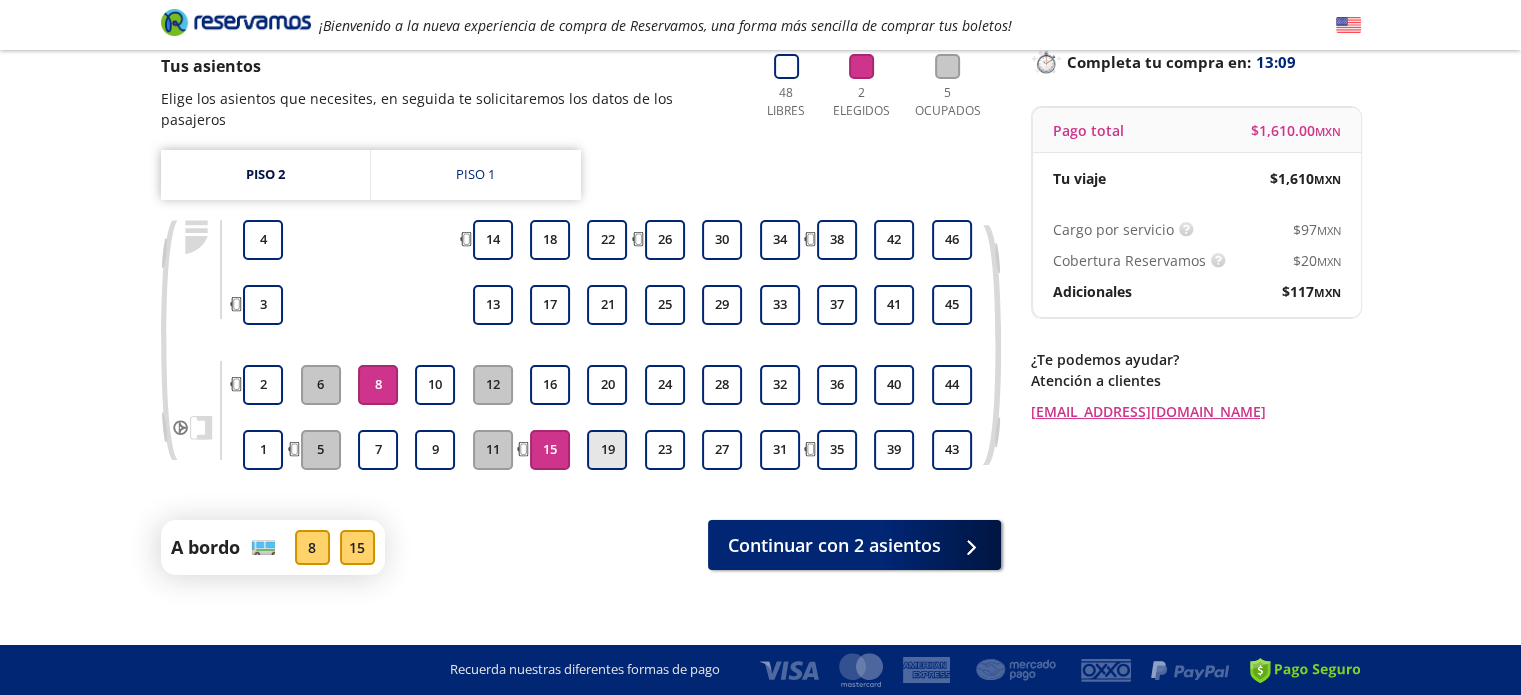 click on "19" at bounding box center [607, 450] 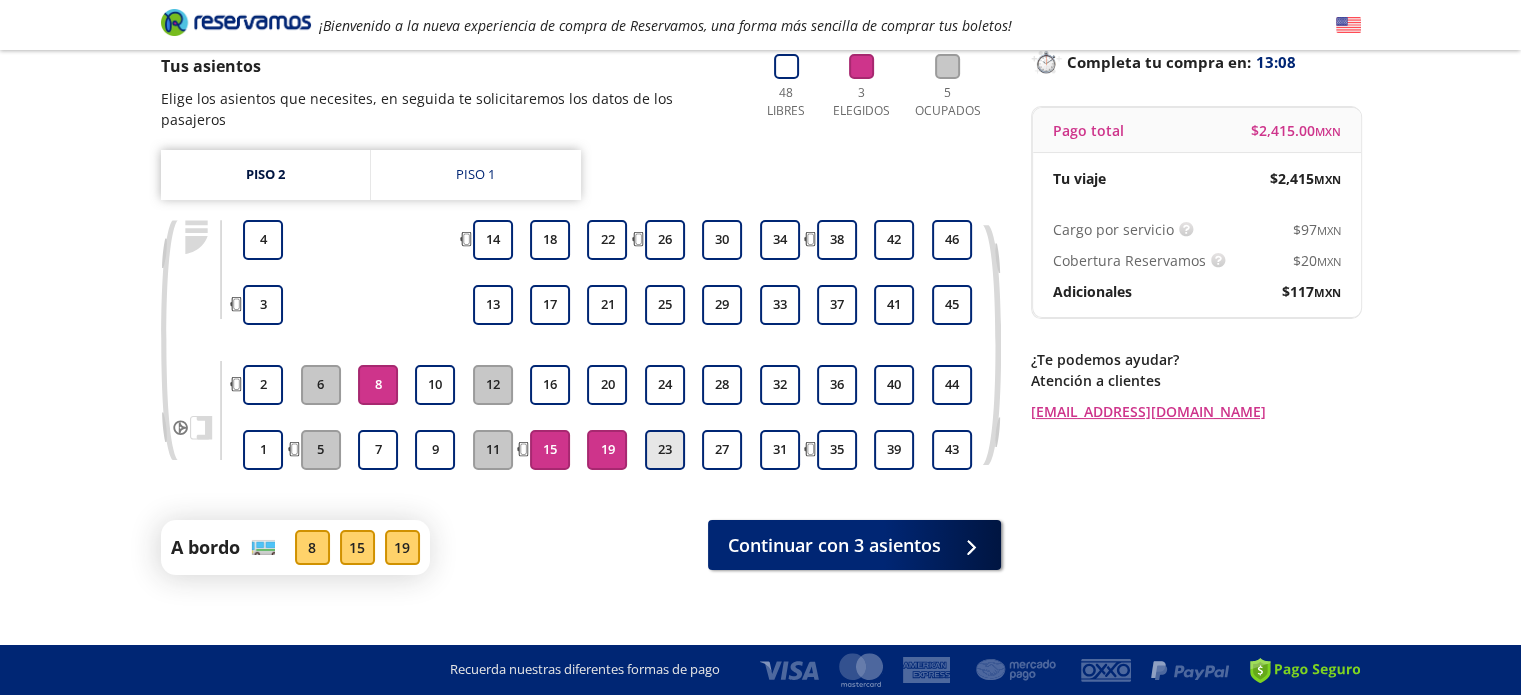click on "23" at bounding box center [665, 450] 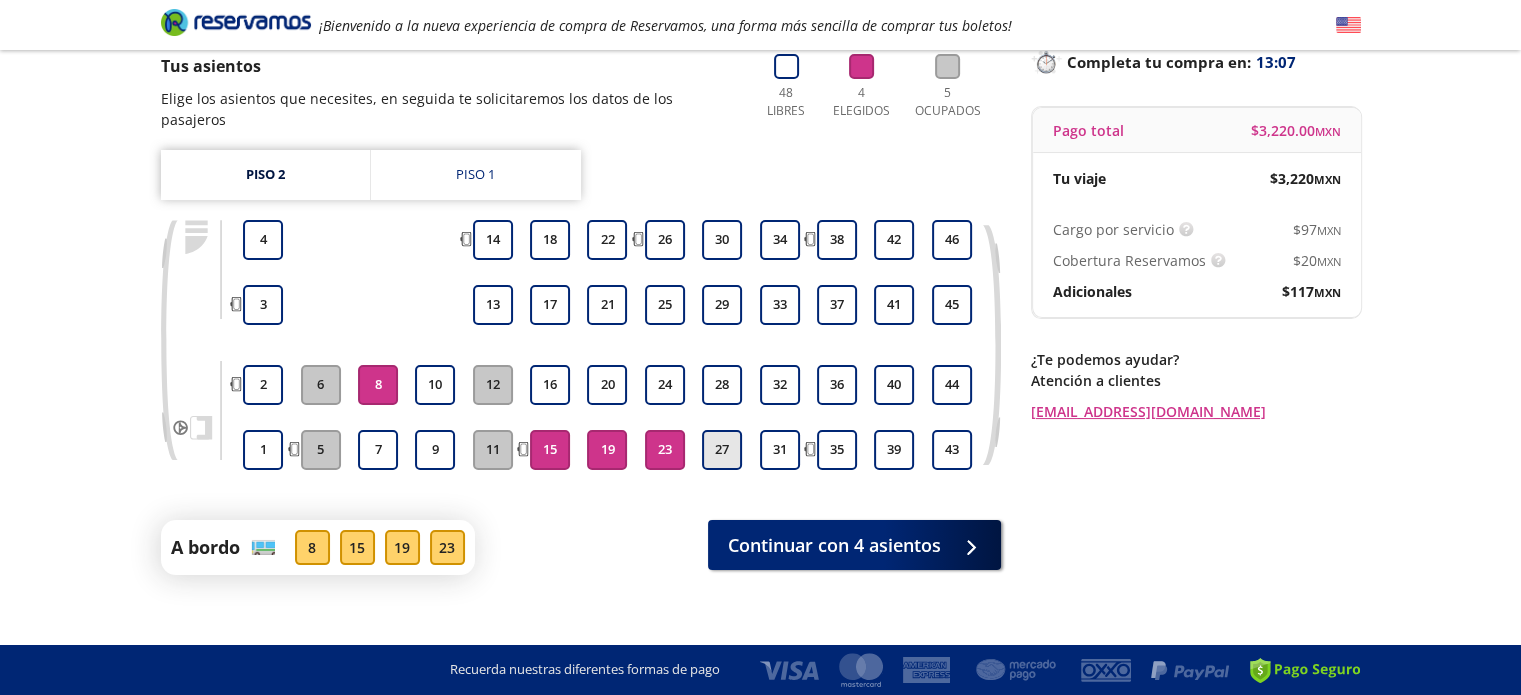 click on "27" at bounding box center (722, 450) 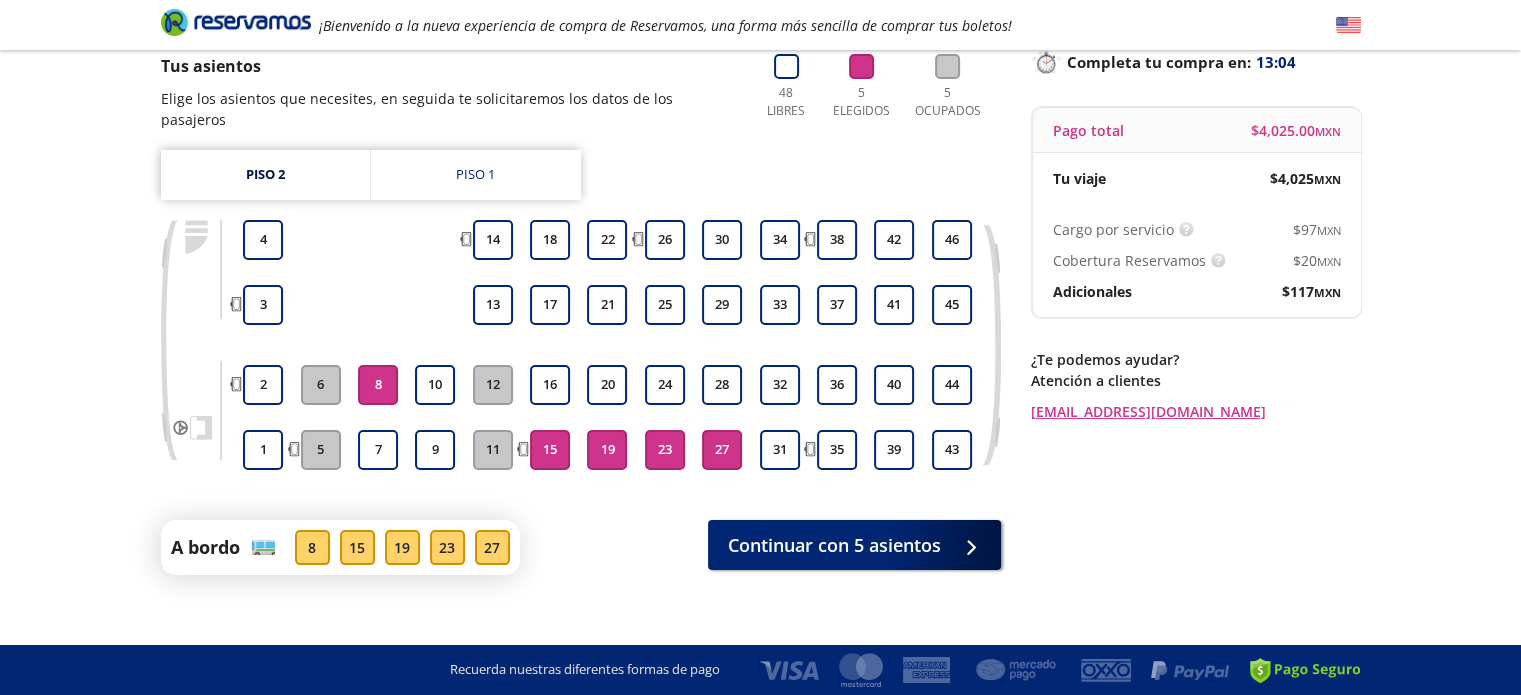 click on "27" at bounding box center [722, 450] 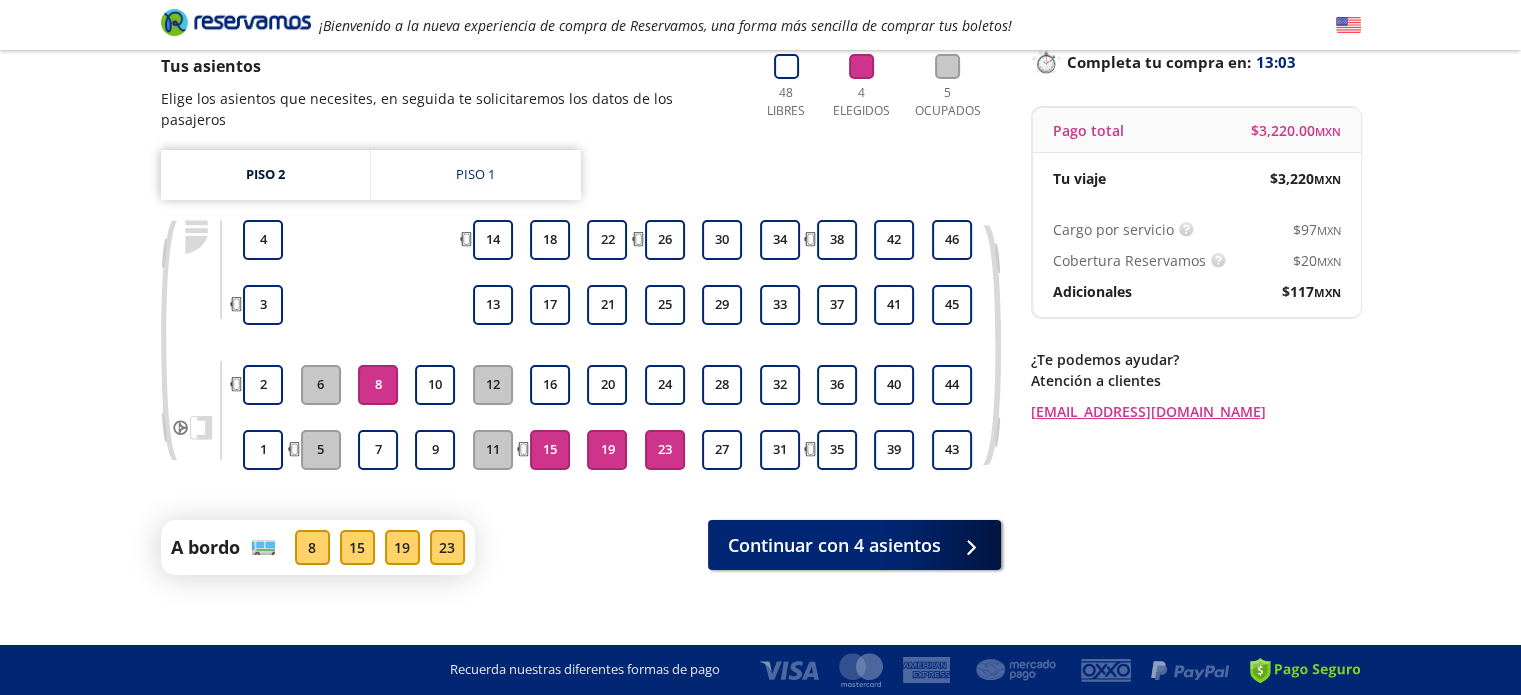 click on "23" at bounding box center [665, 450] 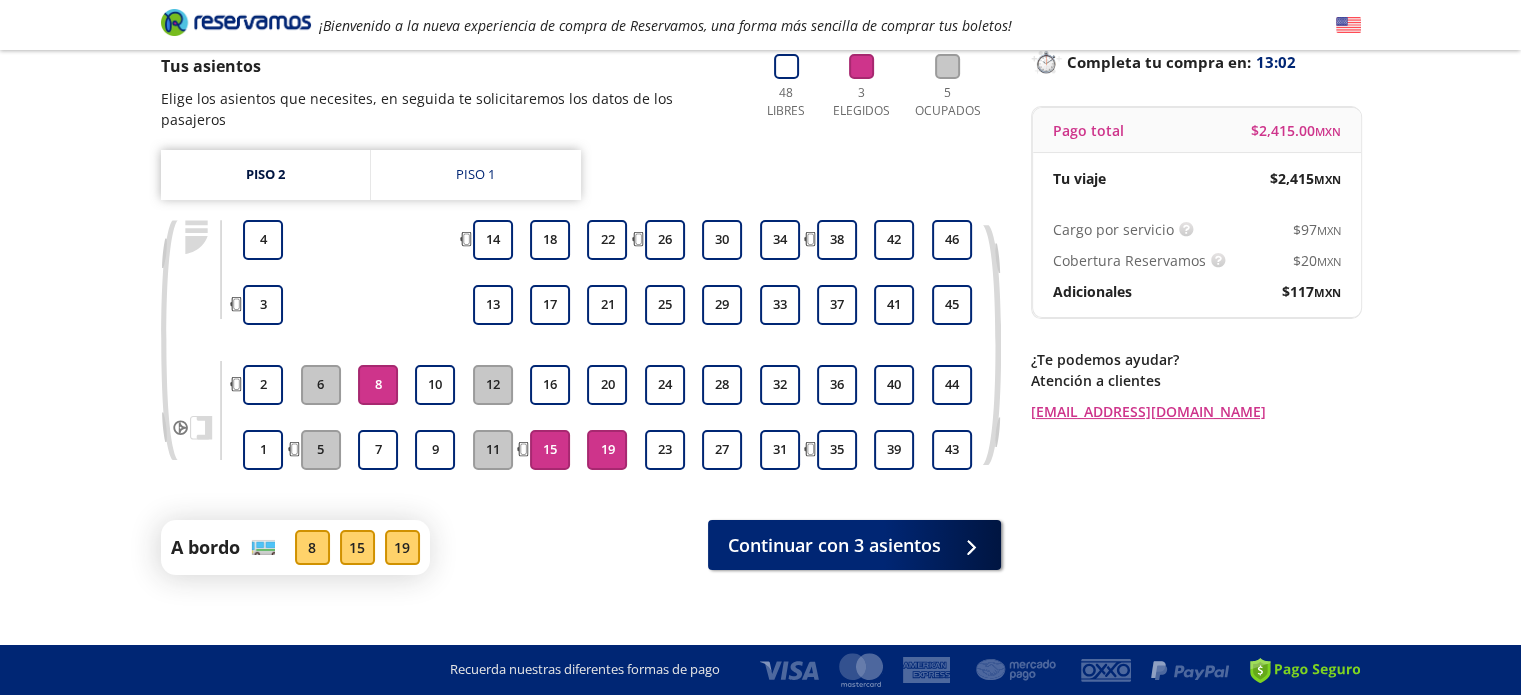 click on "19" at bounding box center [607, 450] 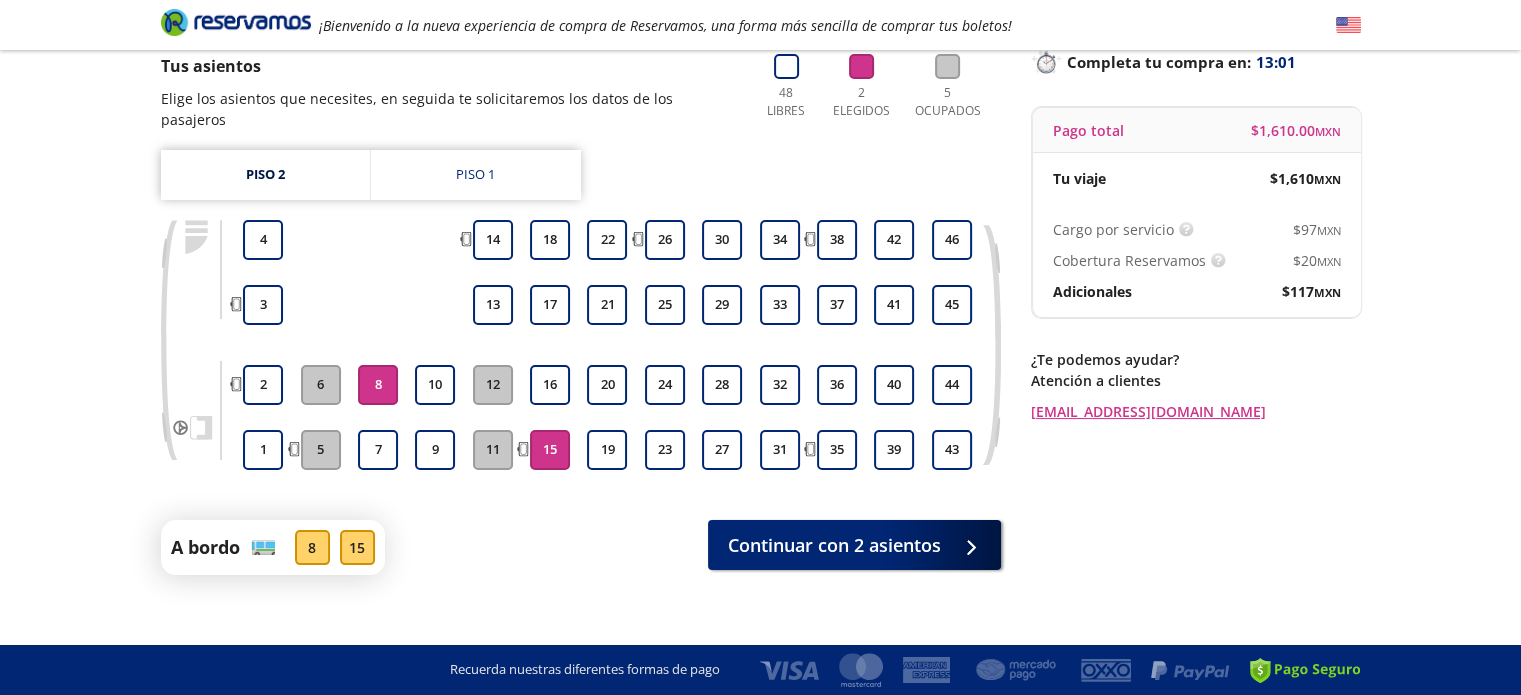 click on "15" at bounding box center (550, 450) 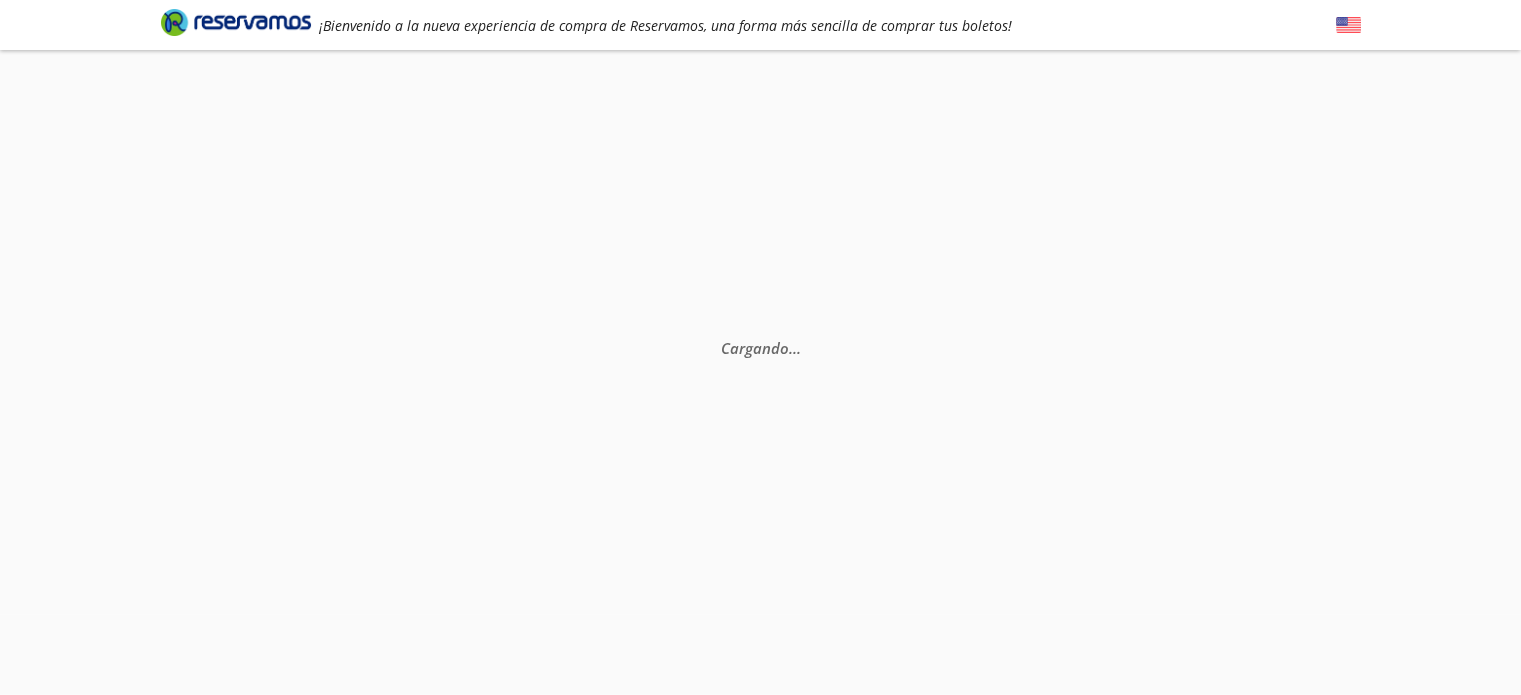 scroll, scrollTop: 0, scrollLeft: 0, axis: both 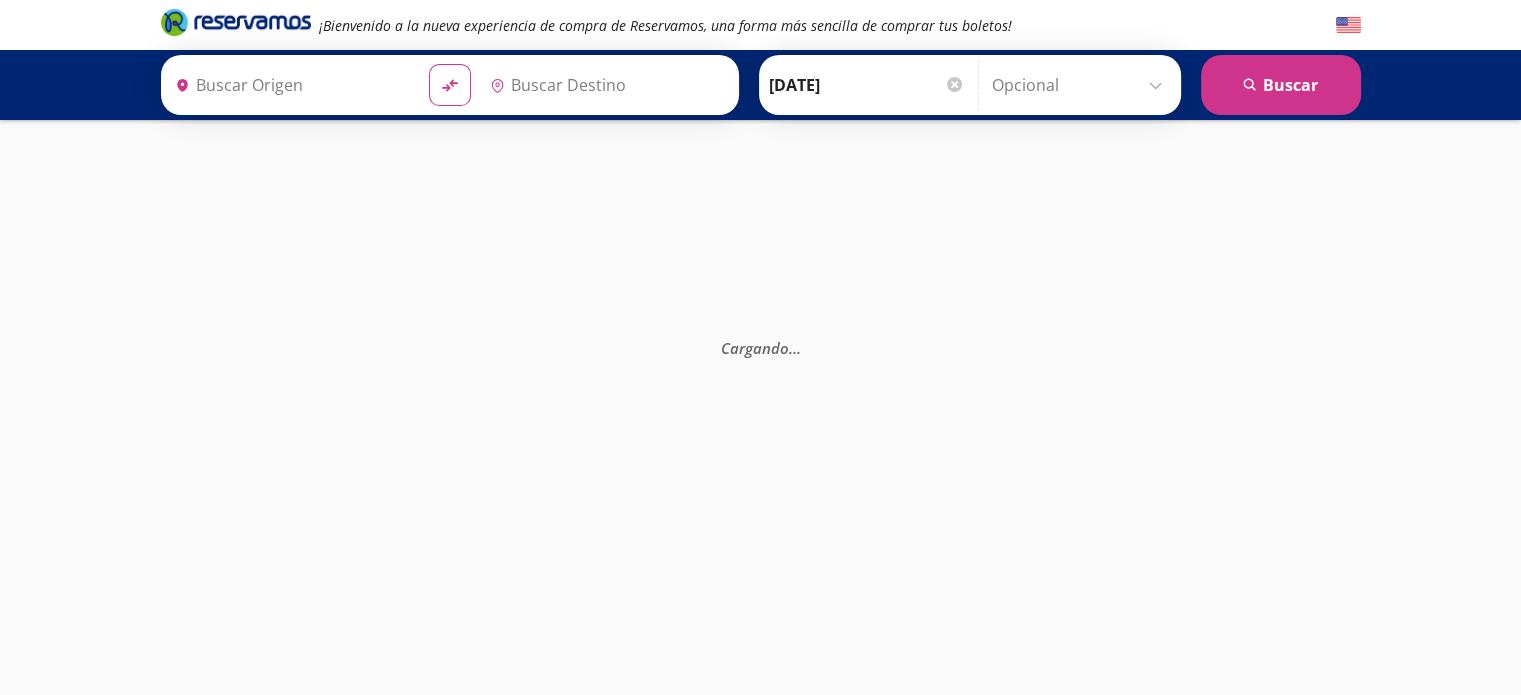 type on "[GEOGRAPHIC_DATA], [GEOGRAPHIC_DATA]" 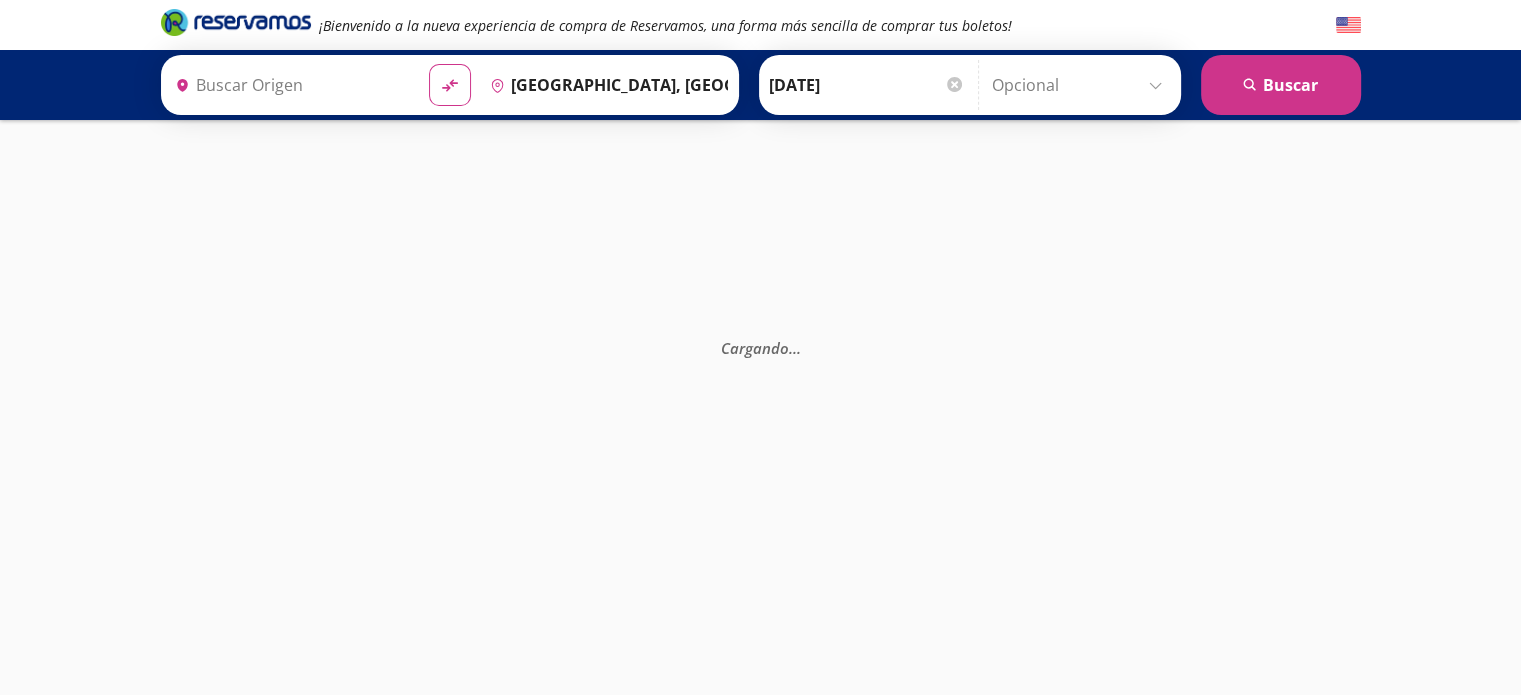 type on "Acapulco, [GEOGRAPHIC_DATA]" 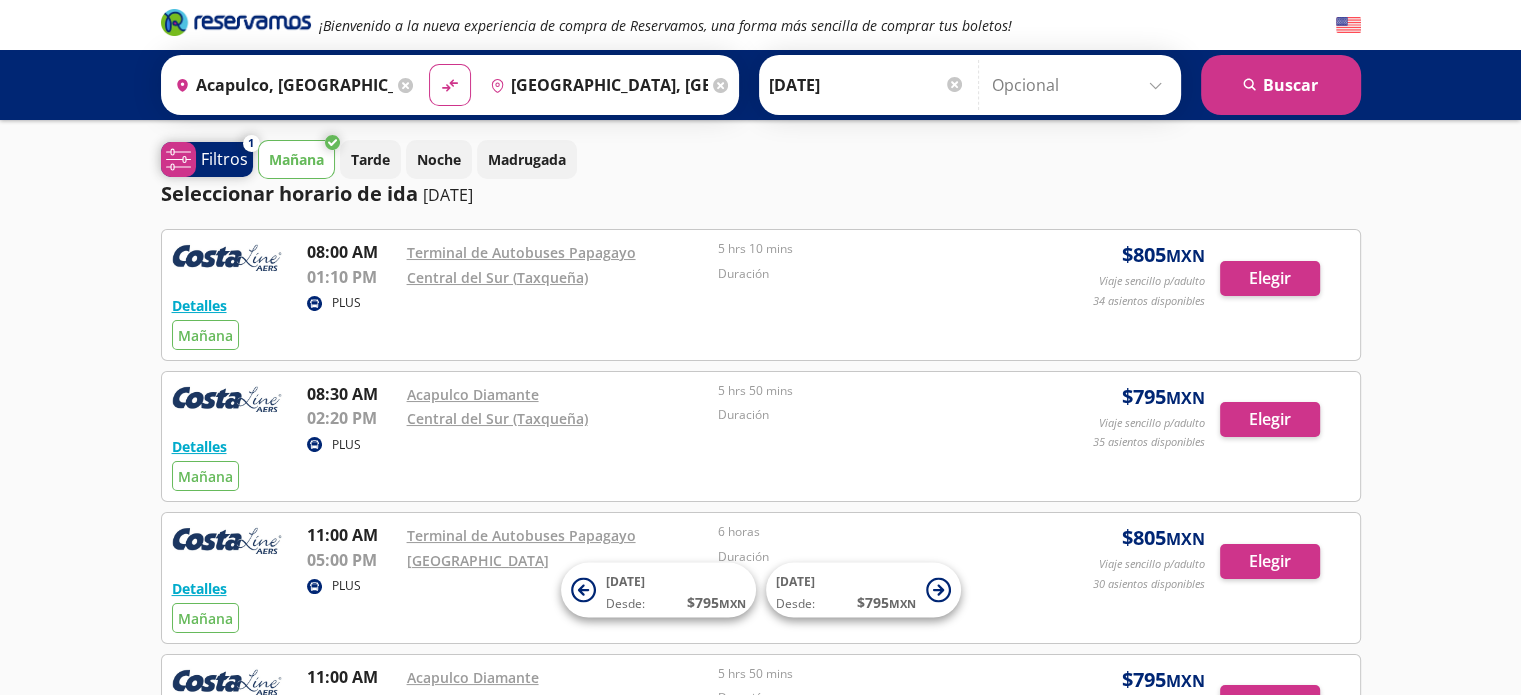 click on "Filtros" at bounding box center (224, 159) 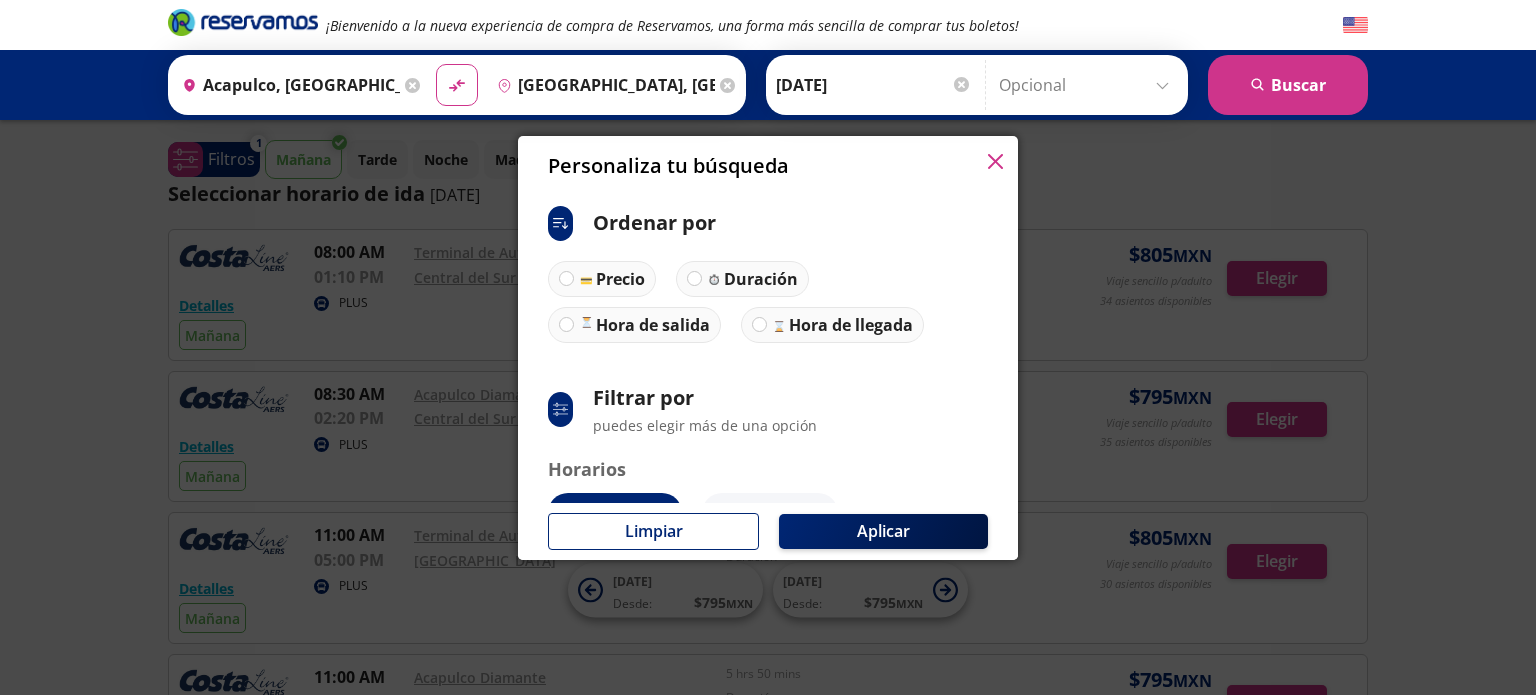 click on "Personaliza tu búsqueda" at bounding box center (768, 166) 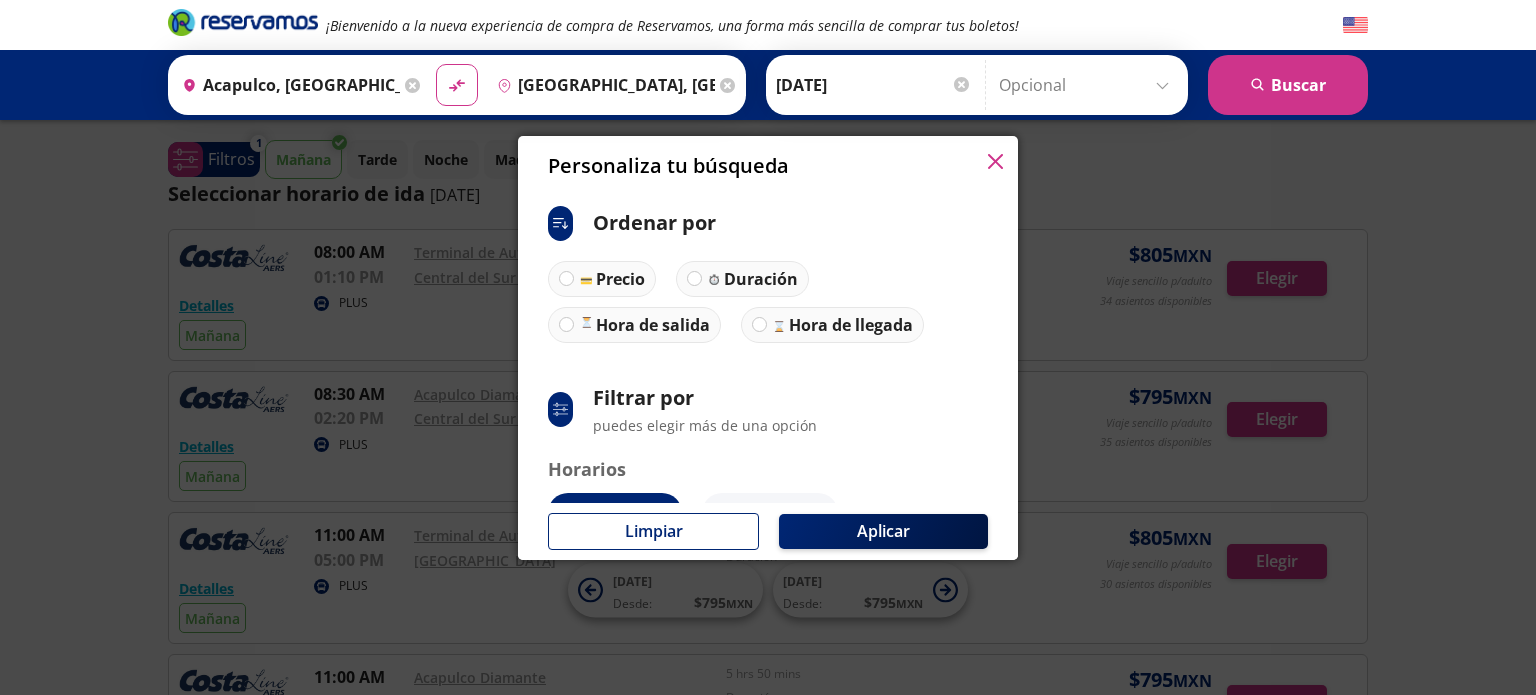 click 